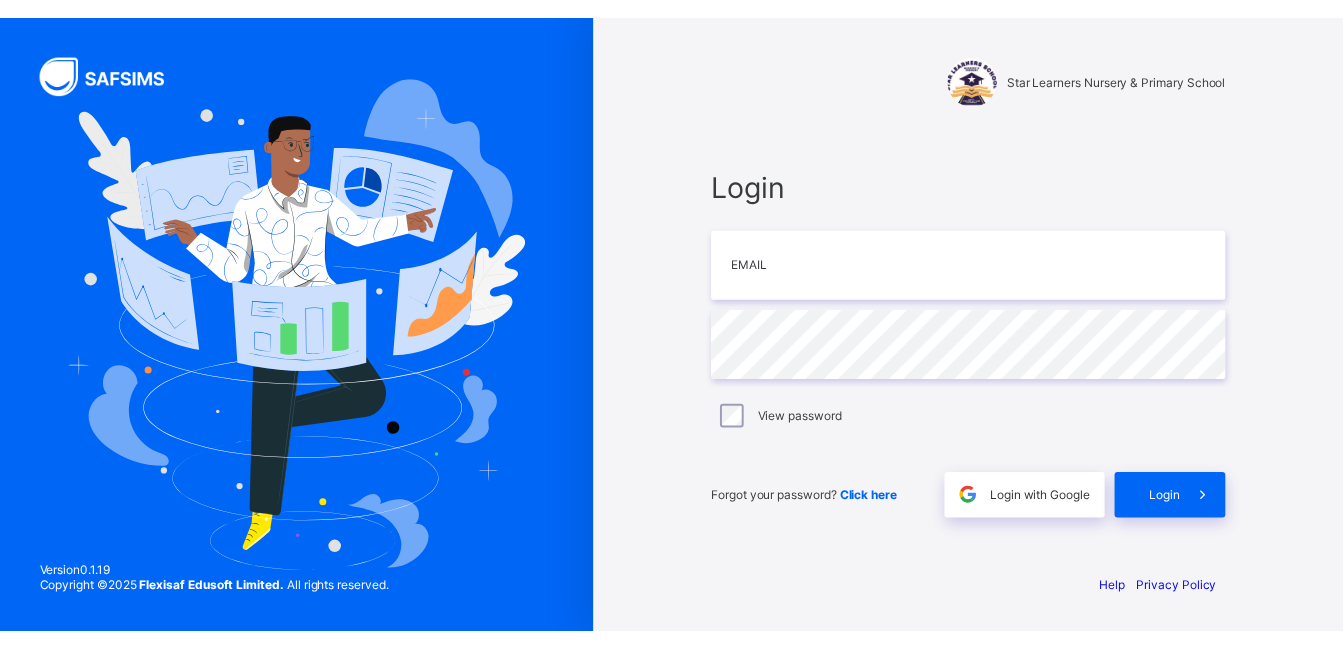 scroll, scrollTop: 0, scrollLeft: 0, axis: both 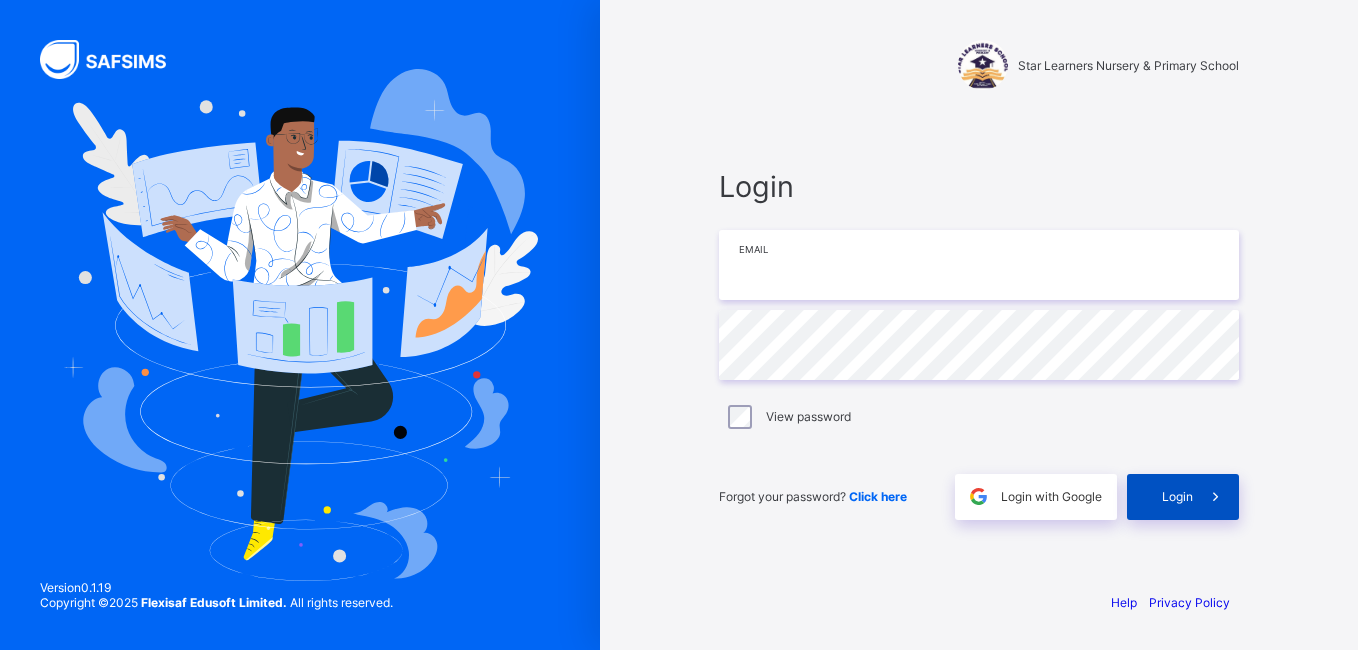 type on "**********" 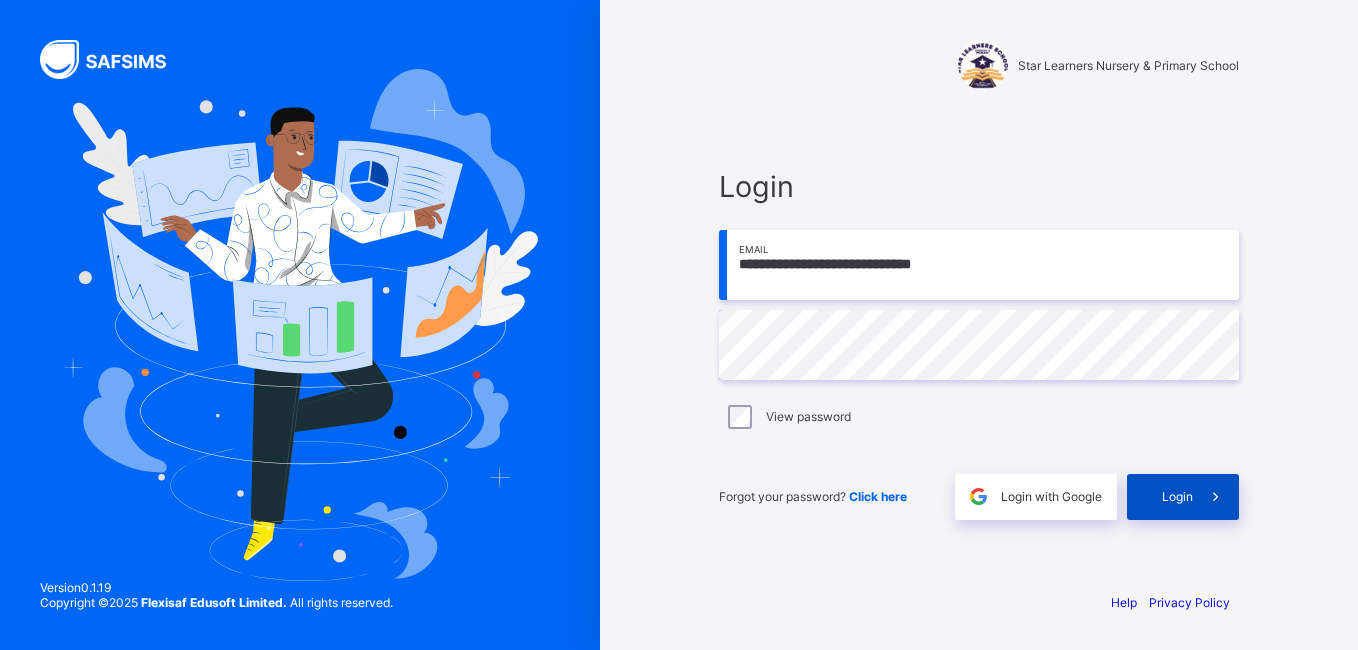 click on "Login" at bounding box center [1183, 497] 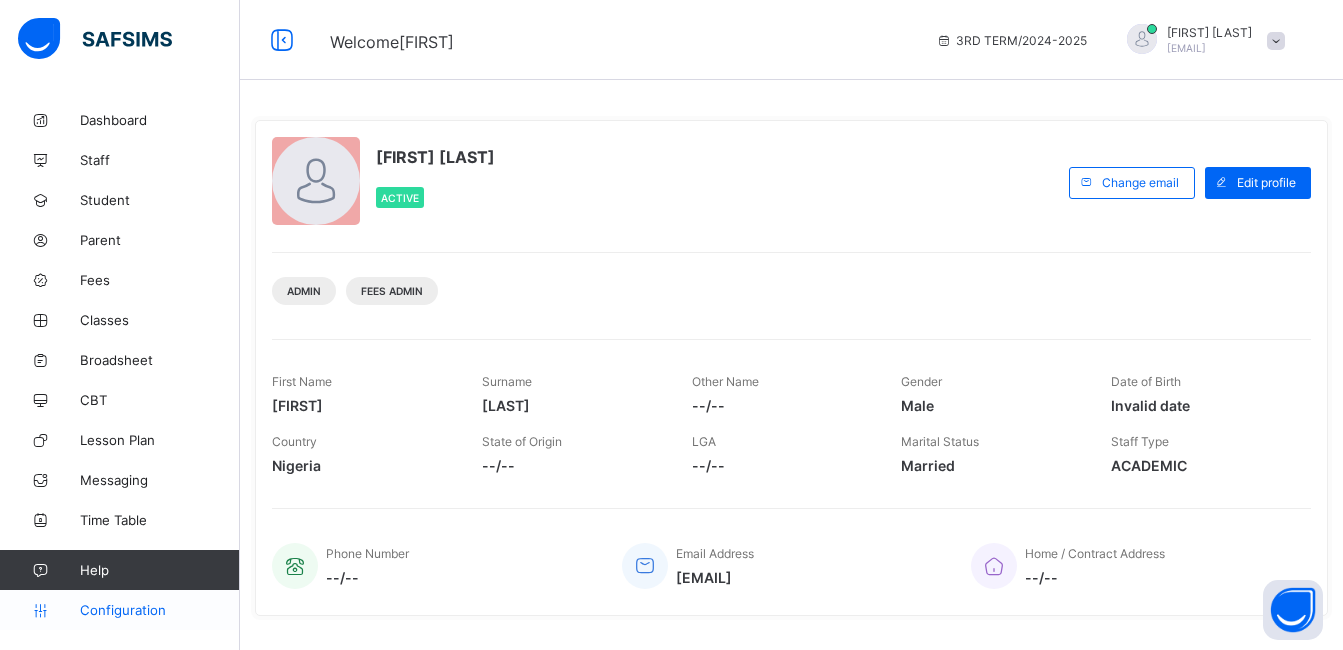 click on "Configuration" at bounding box center (159, 610) 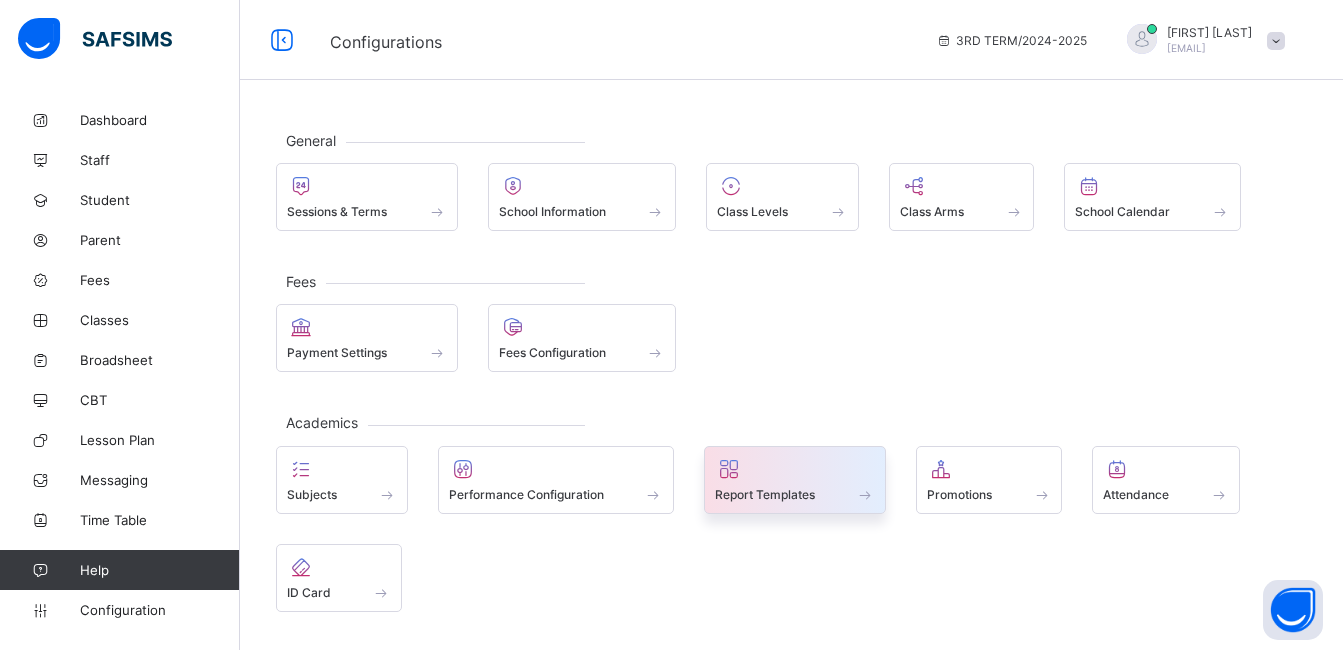 click at bounding box center (795, 483) 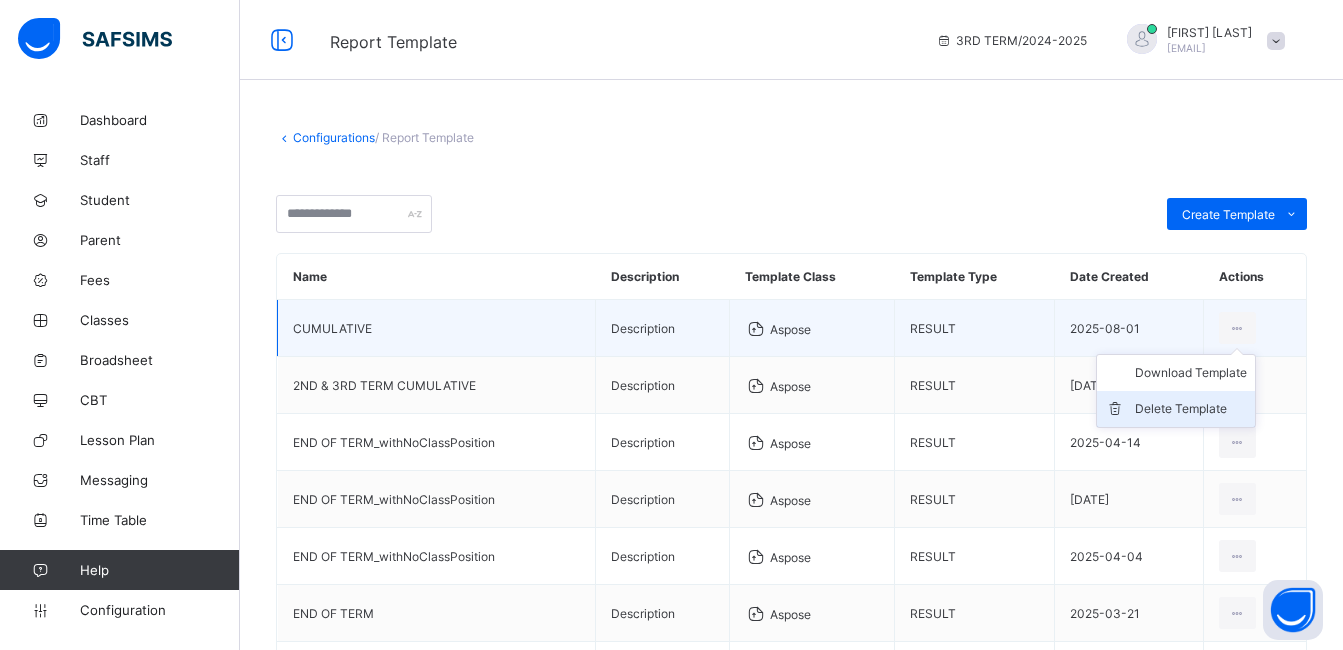 click on "Delete Template" at bounding box center [1191, 409] 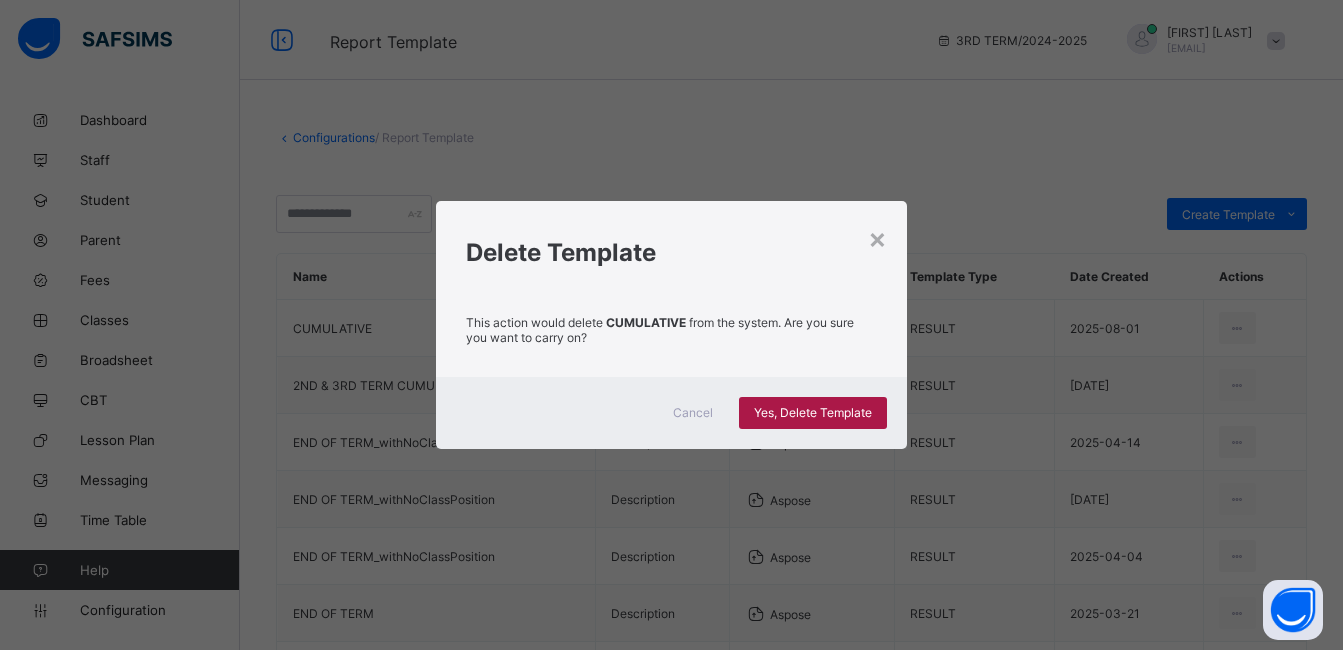 click on "Yes, Delete Template" at bounding box center [813, 412] 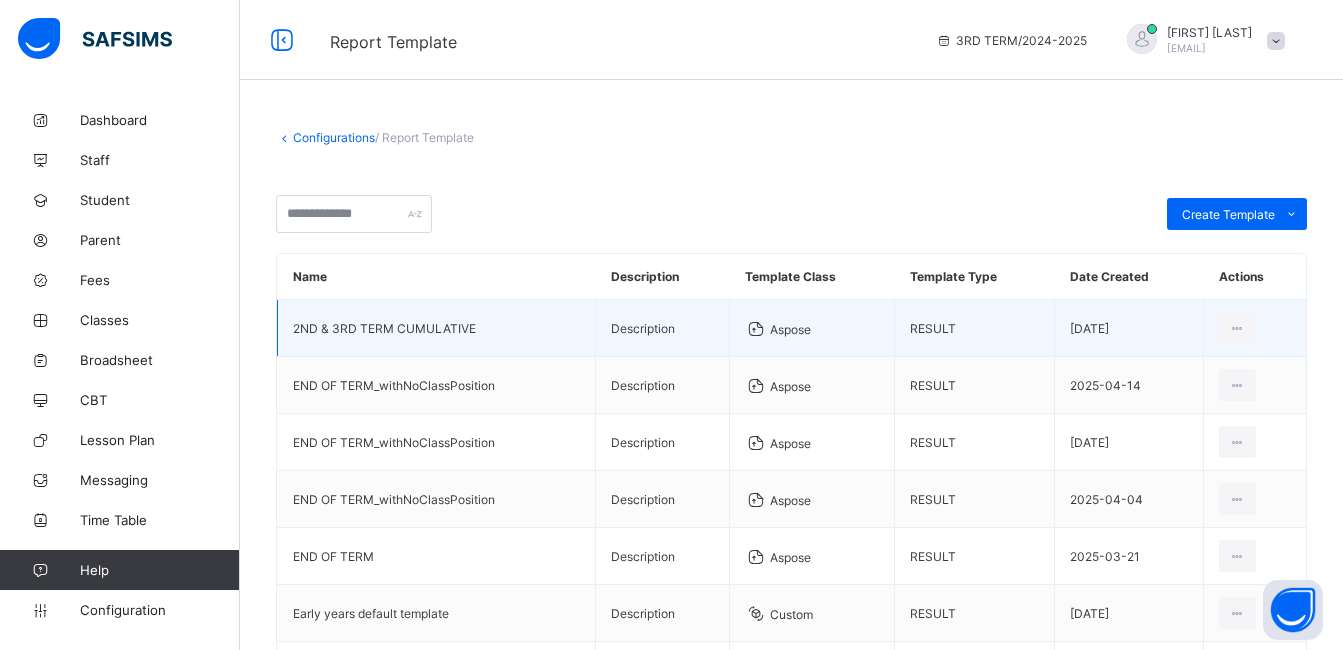 click on "2ND & 3RD TERM CUMULATIVE" at bounding box center [437, 328] 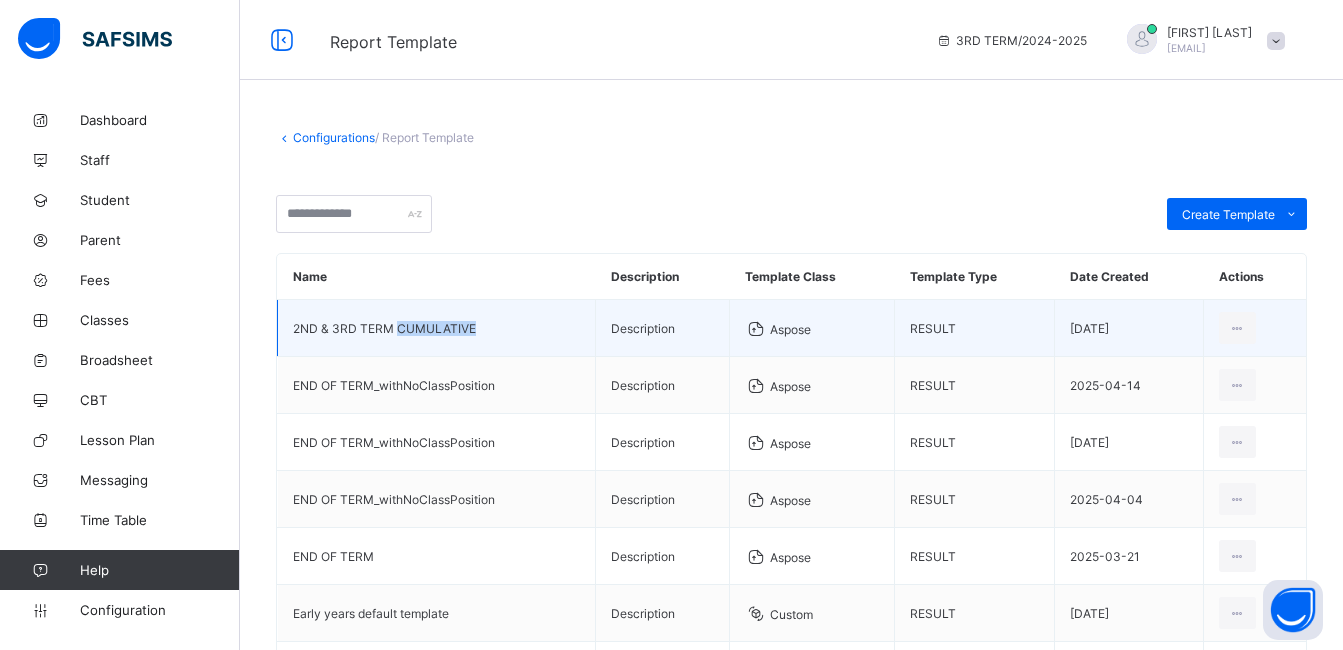 click on "2ND & 3RD TERM CUMULATIVE" at bounding box center (437, 328) 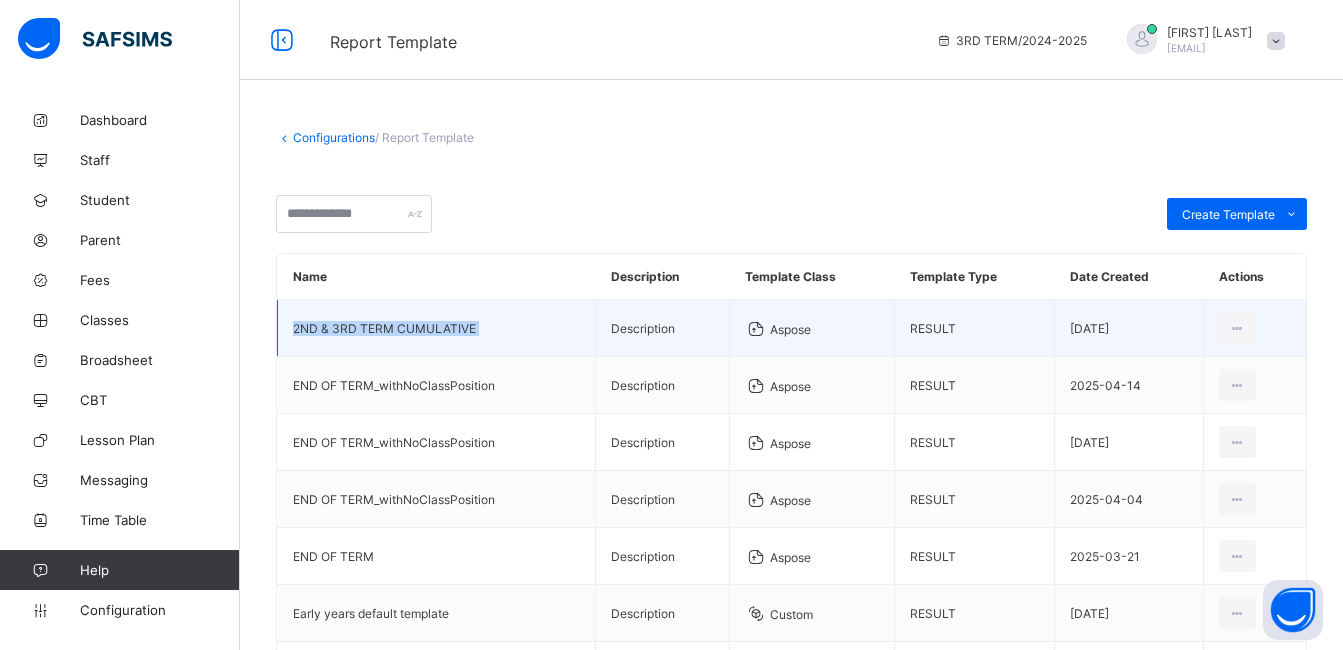 copy on "2ND & 3RD TERM CUMULATIVE" 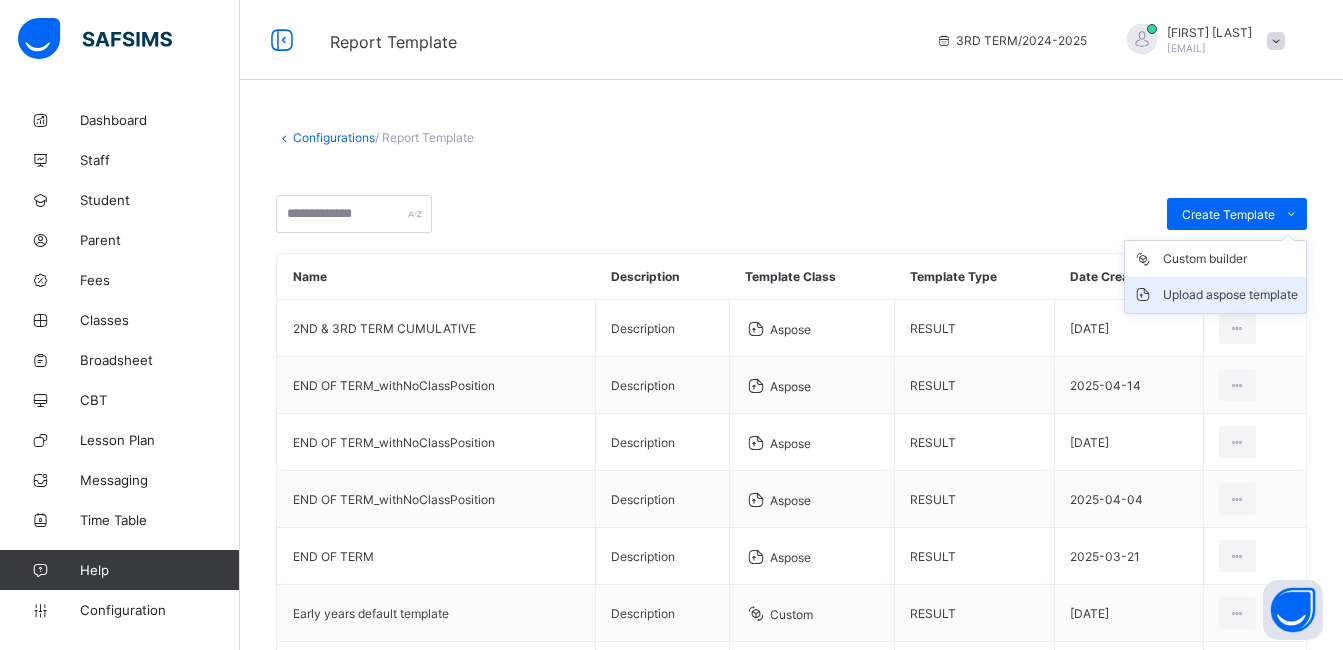 click on "Upload aspose template" at bounding box center [1230, 295] 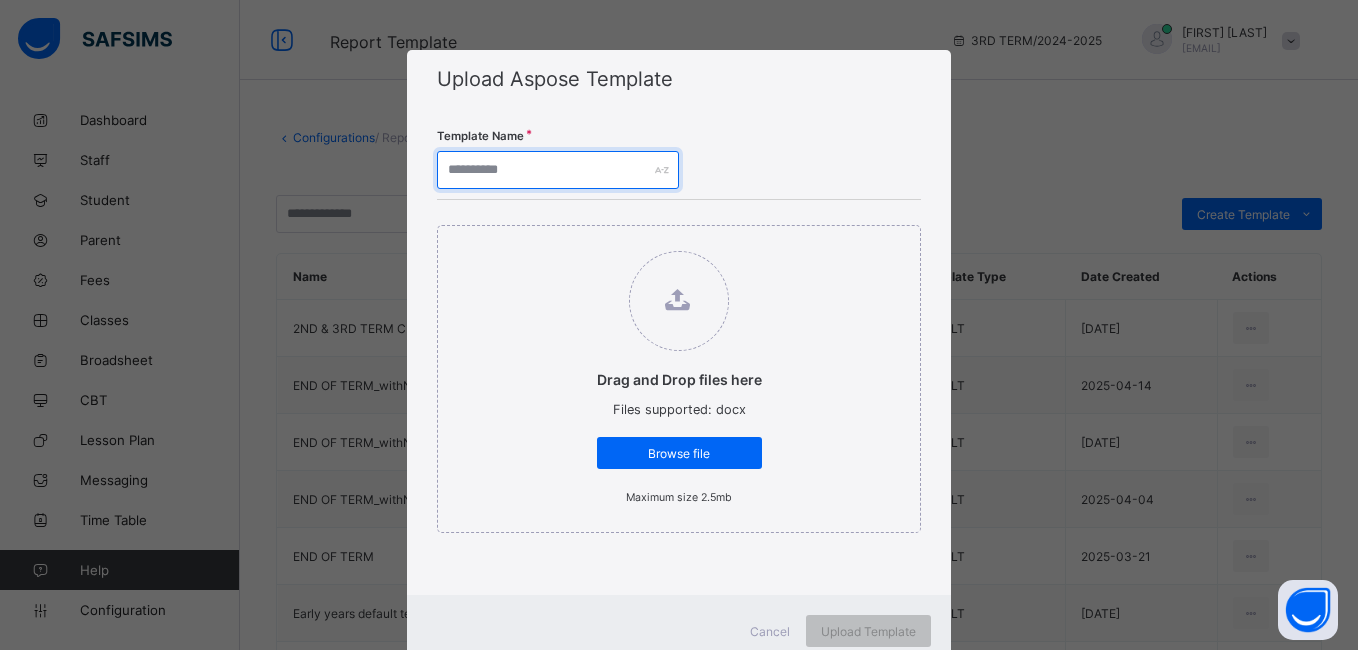 click at bounding box center [558, 170] 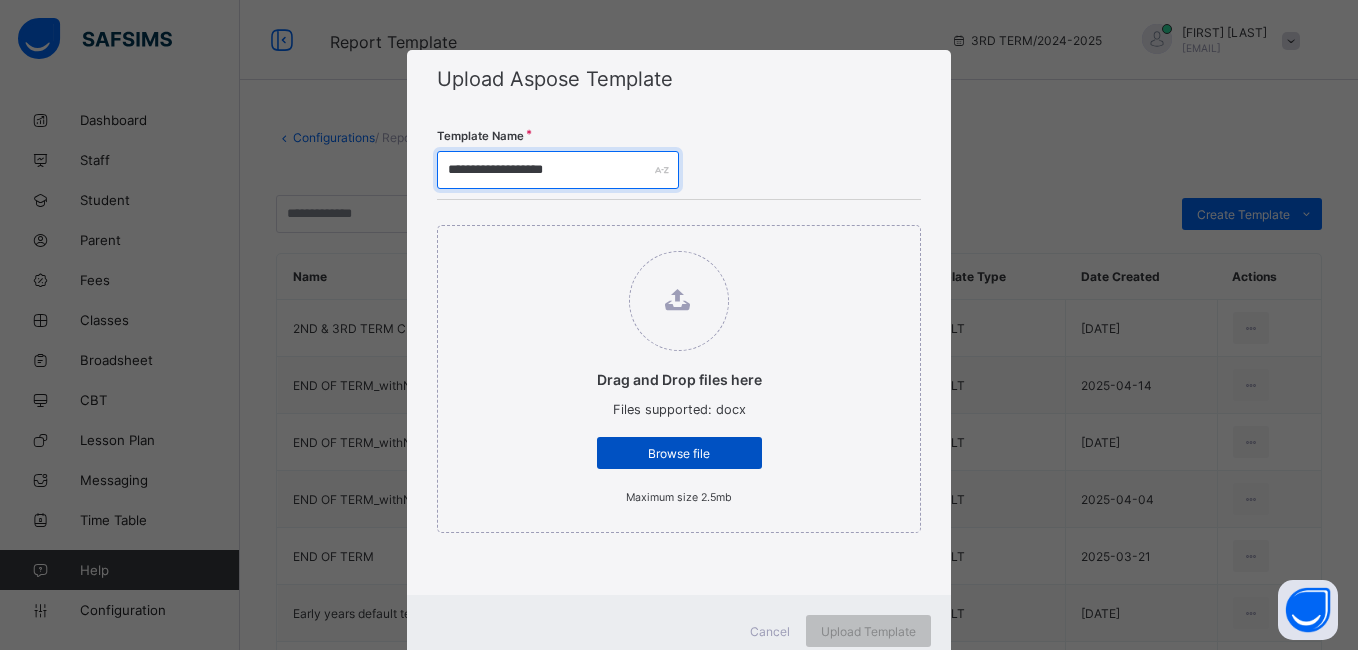 type on "**********" 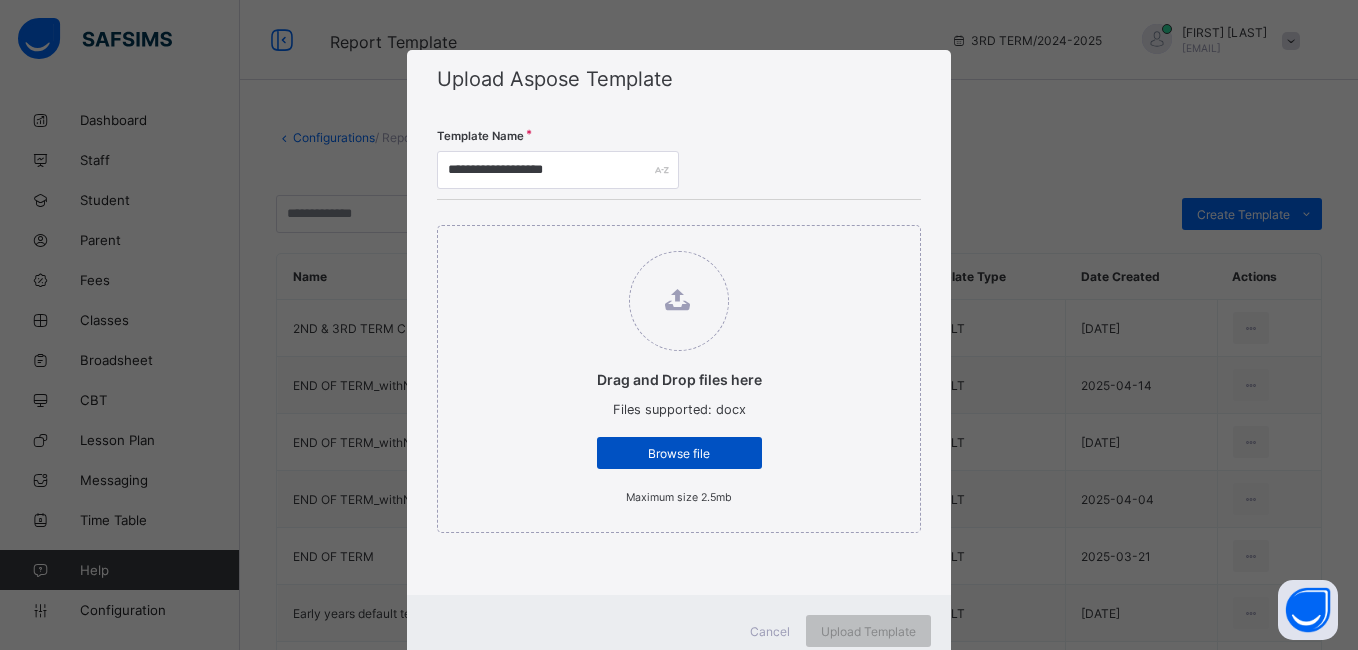 click on "Browse file" at bounding box center [679, 453] 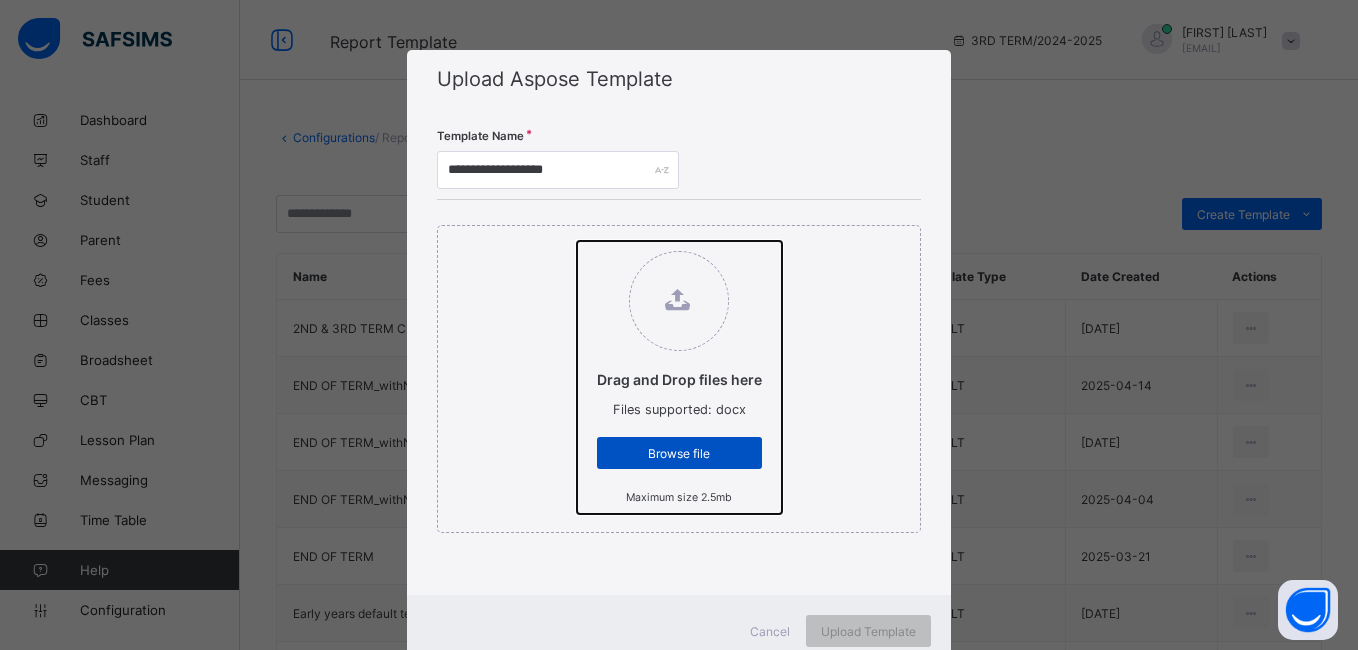 click on "Drag and Drop files here Files supported: docx Browse file Maximum size 2.5mb" at bounding box center (577, 241) 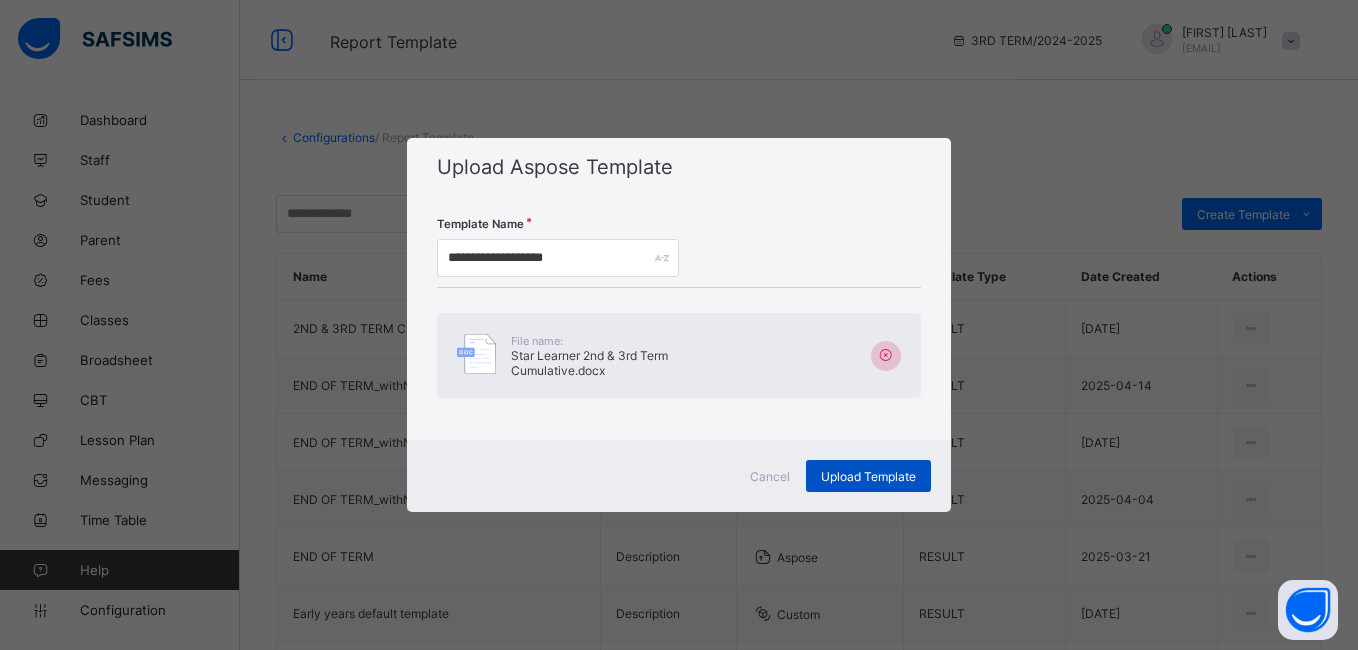 click on "Upload Template" at bounding box center [868, 476] 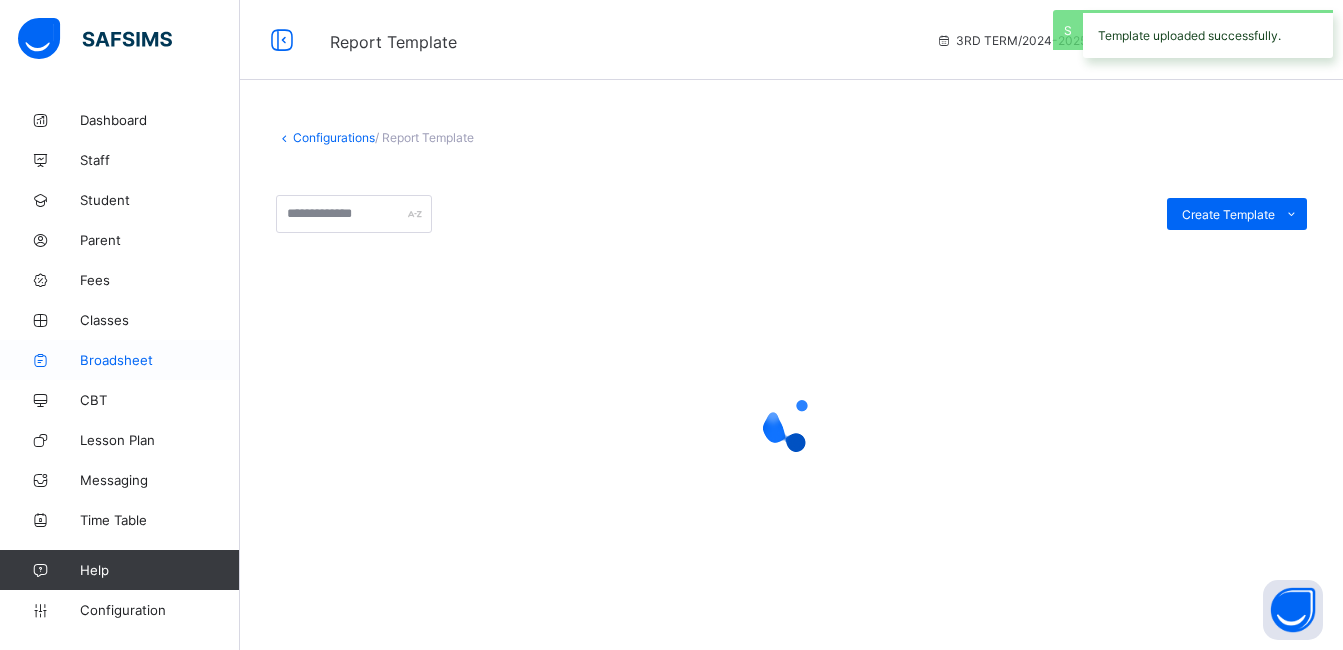 click on "Broadsheet" at bounding box center [160, 360] 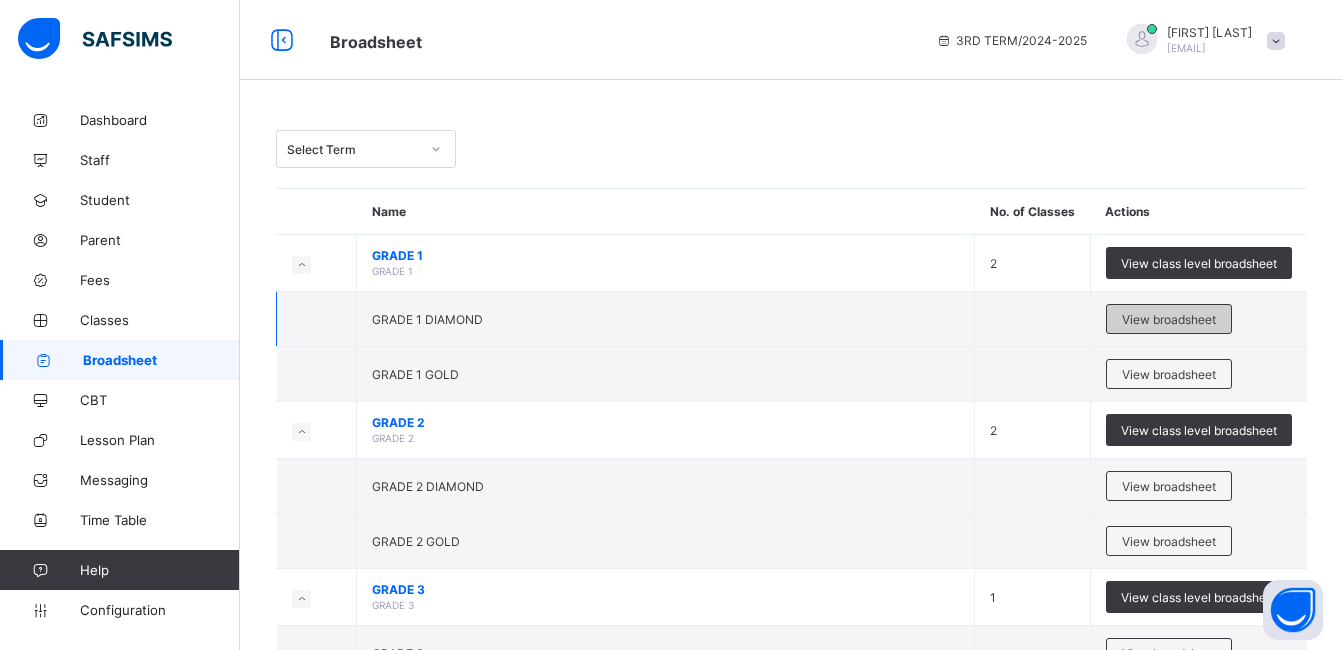 click on "View broadsheet" at bounding box center [1169, 319] 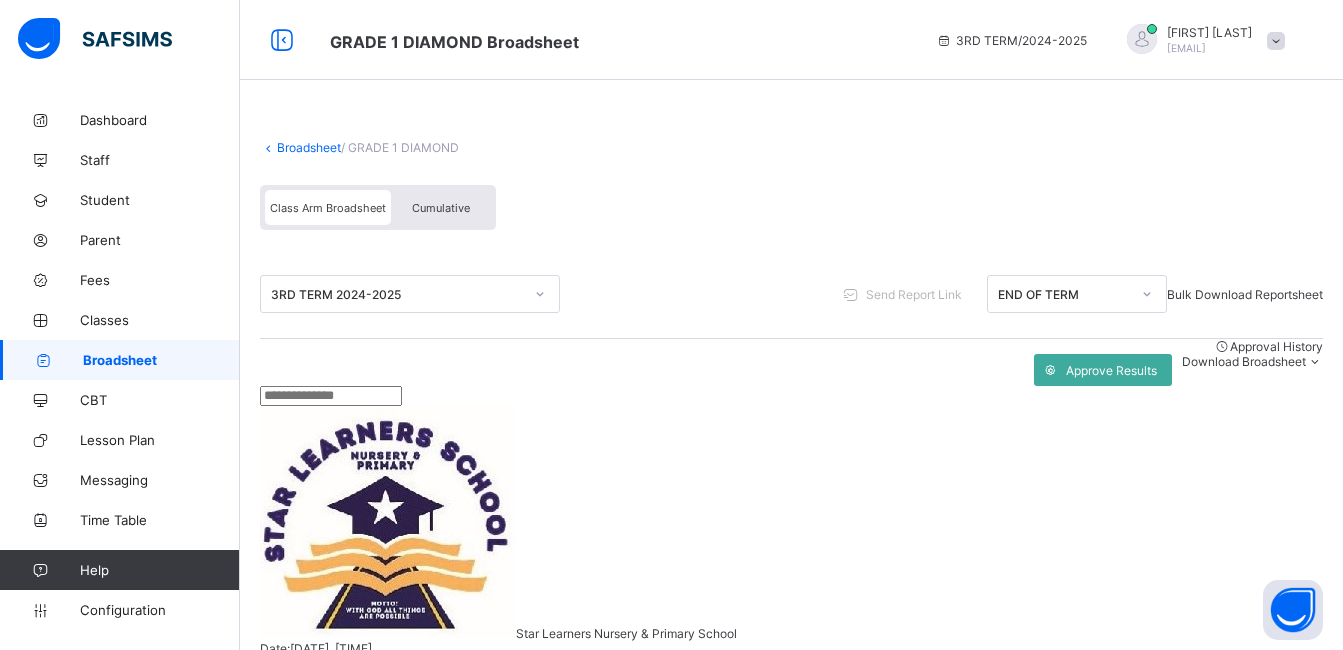 click on "Cumulative" at bounding box center (441, 208) 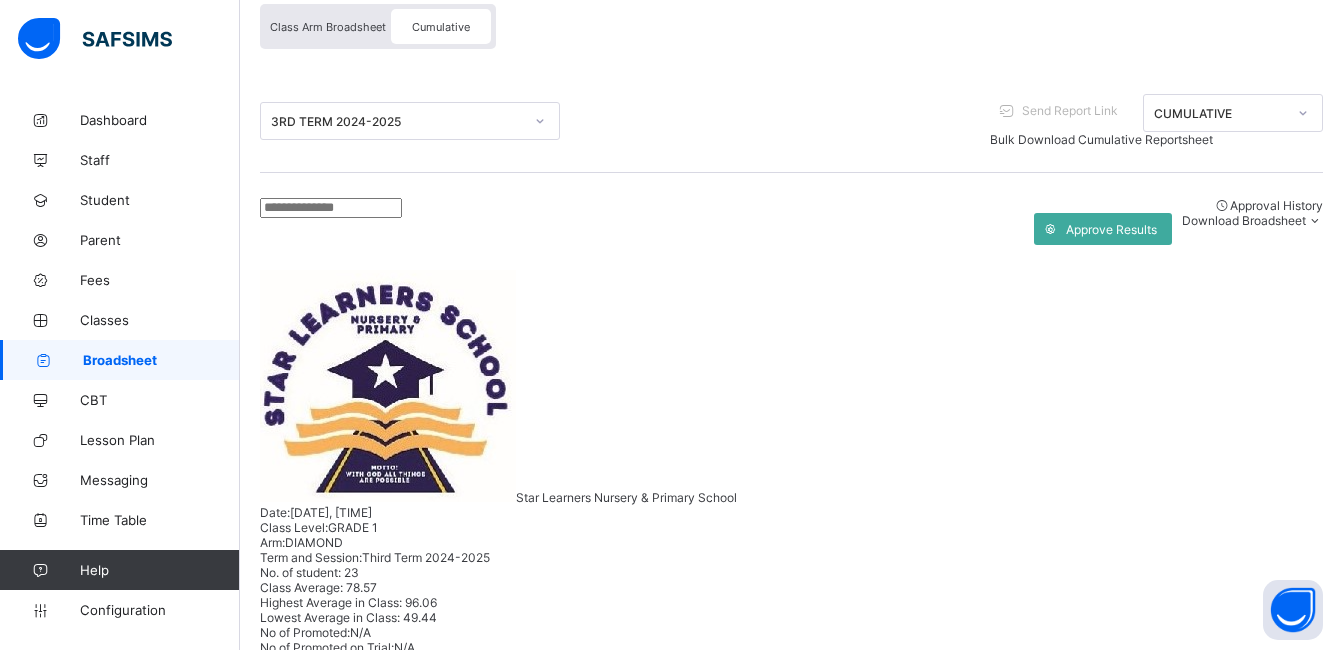 scroll, scrollTop: 200, scrollLeft: 0, axis: vertical 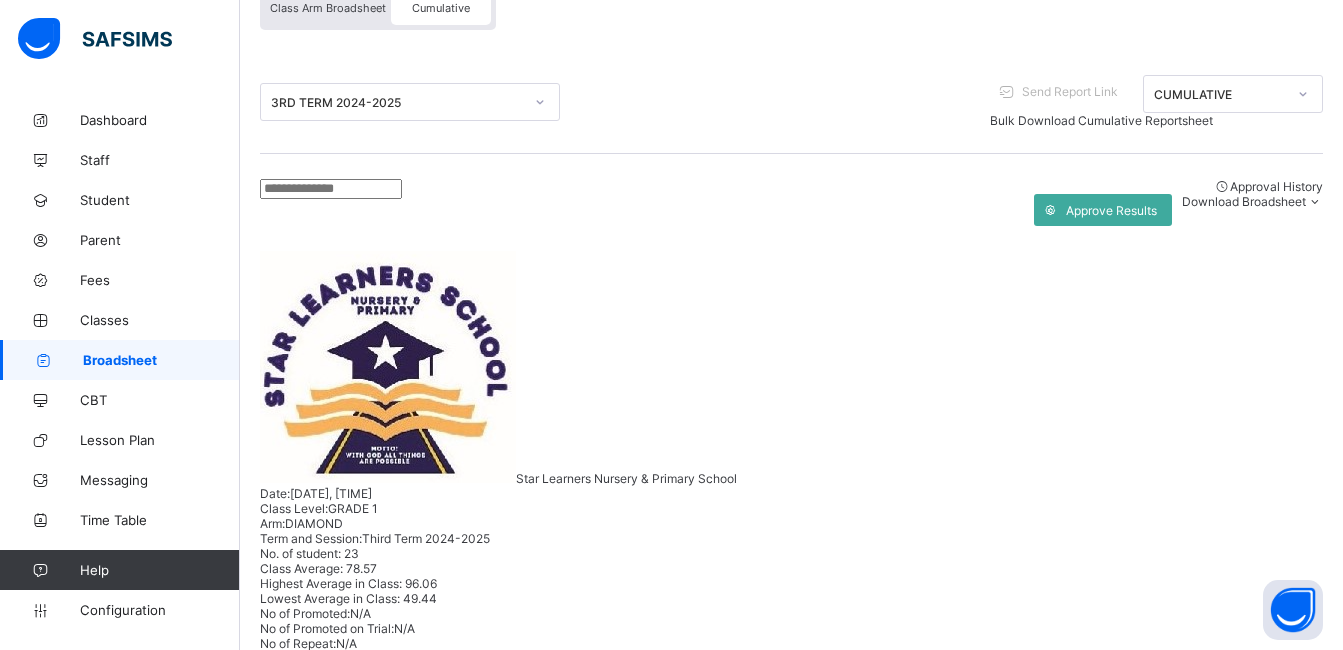 click on "[FIRST]  [LAST]" at bounding box center (376, 1177) 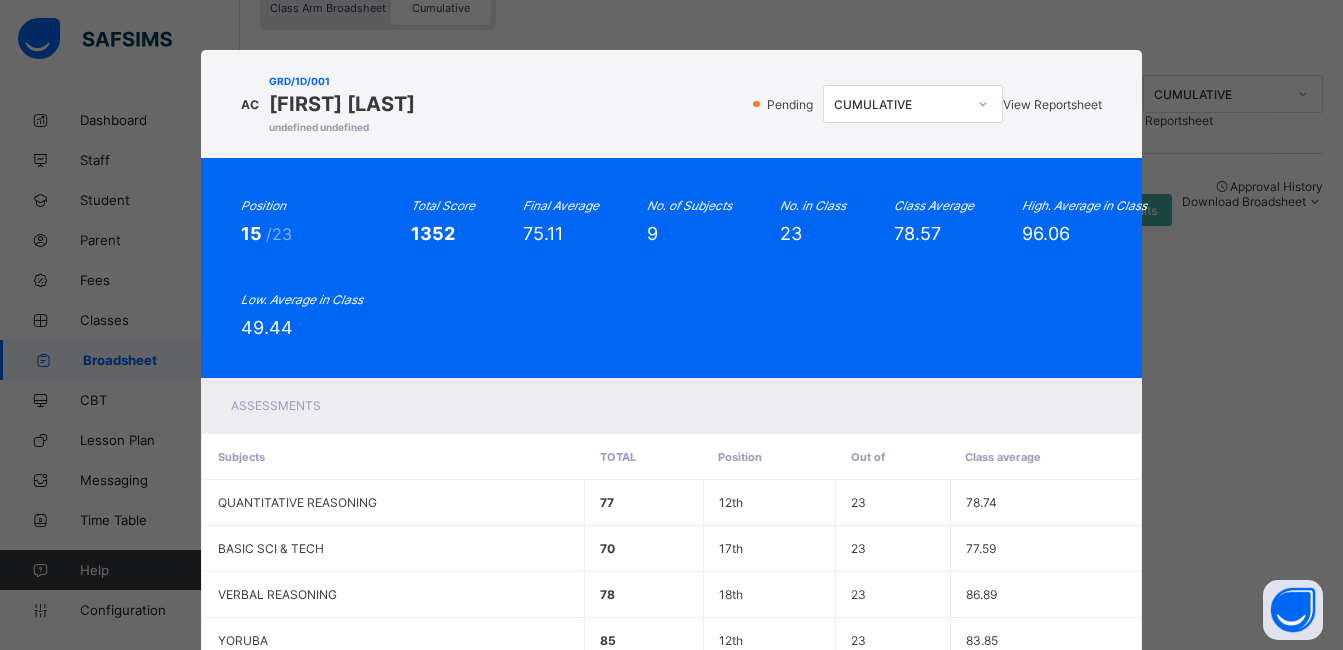 click on "View Reportsheet" at bounding box center (1052, 104) 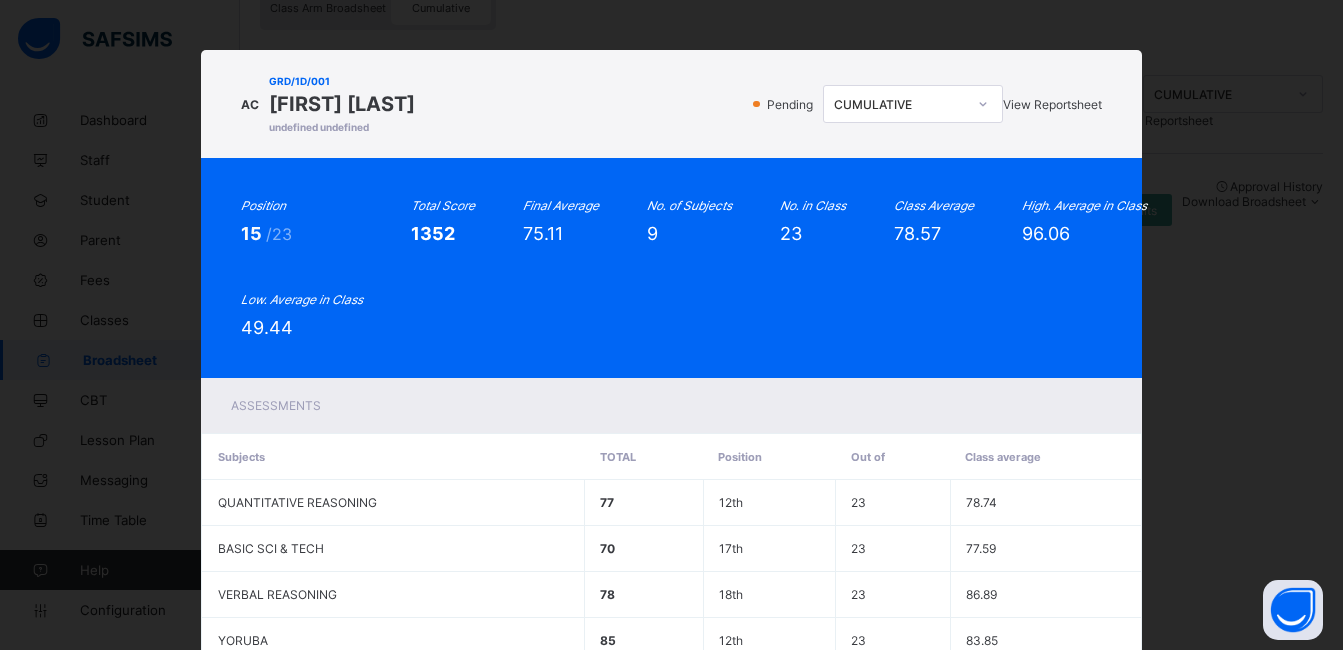 click on "Position         15       /23         Total Score         1352         Final Average         75.11         No. of Subjects         9         No. in Class         23         Class Average         78.57         High. Average in Class         96.06         Low. Average in Class         49.44" at bounding box center (671, 268) 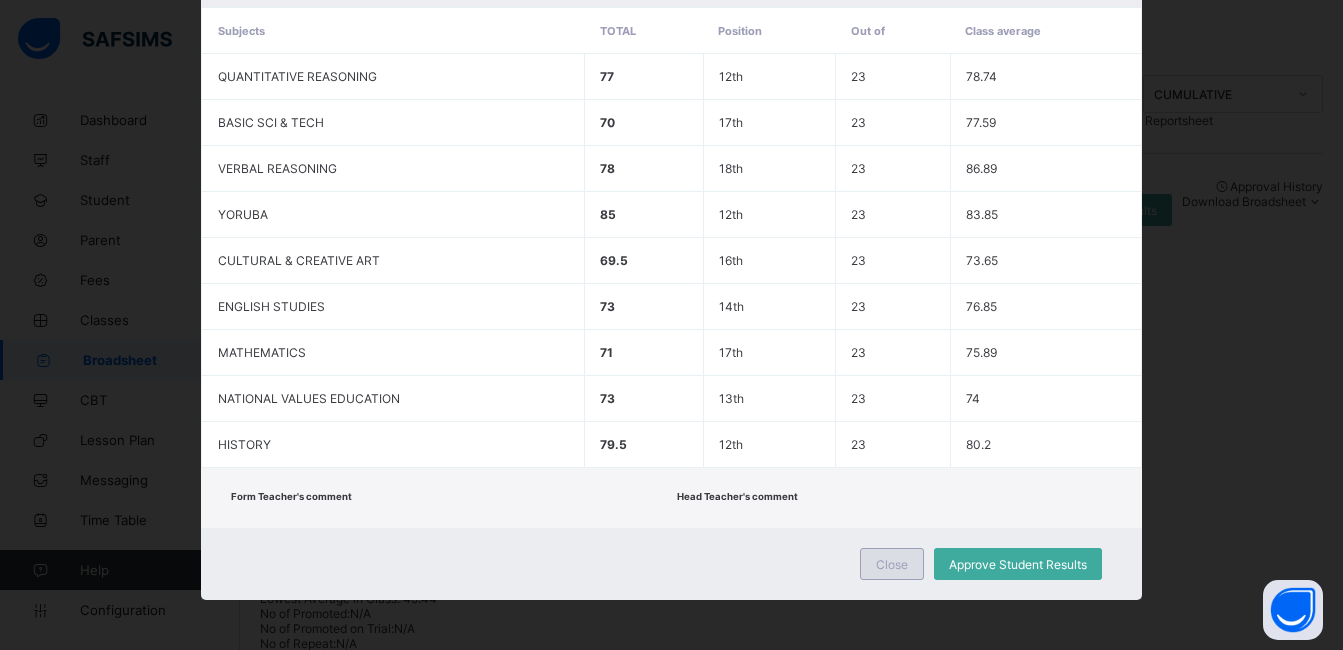 click on "Close" at bounding box center [892, 564] 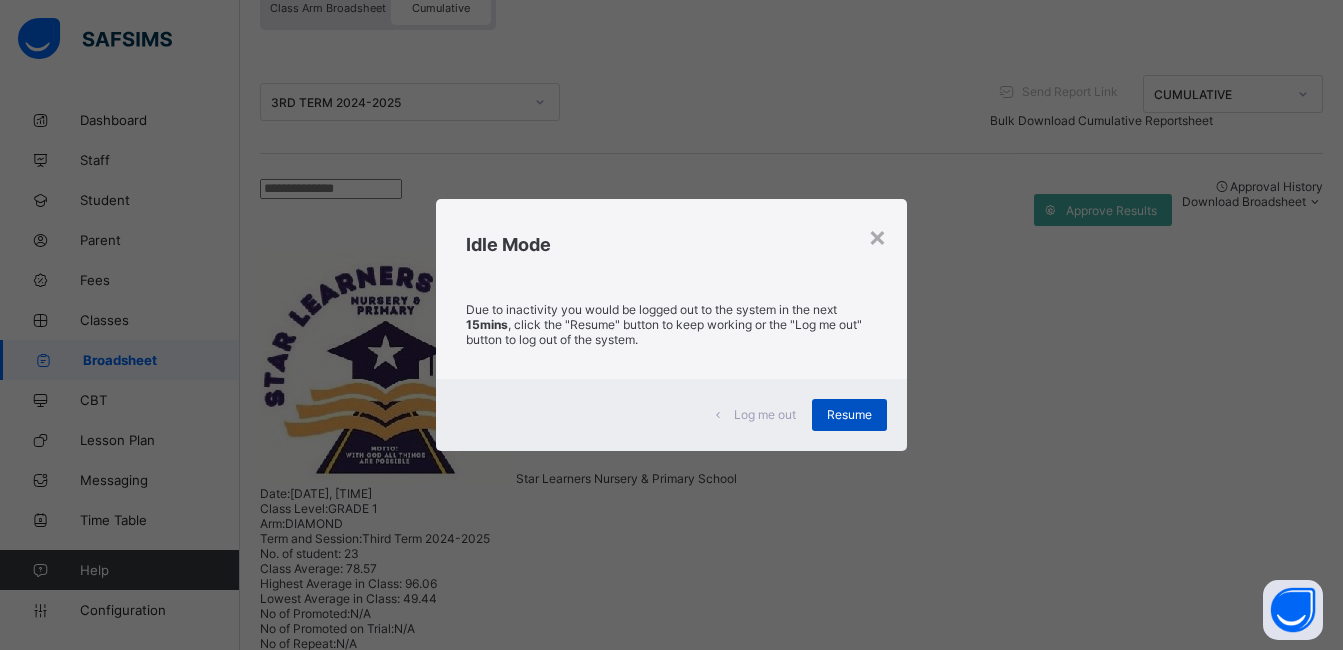 click on "Resume" at bounding box center (849, 415) 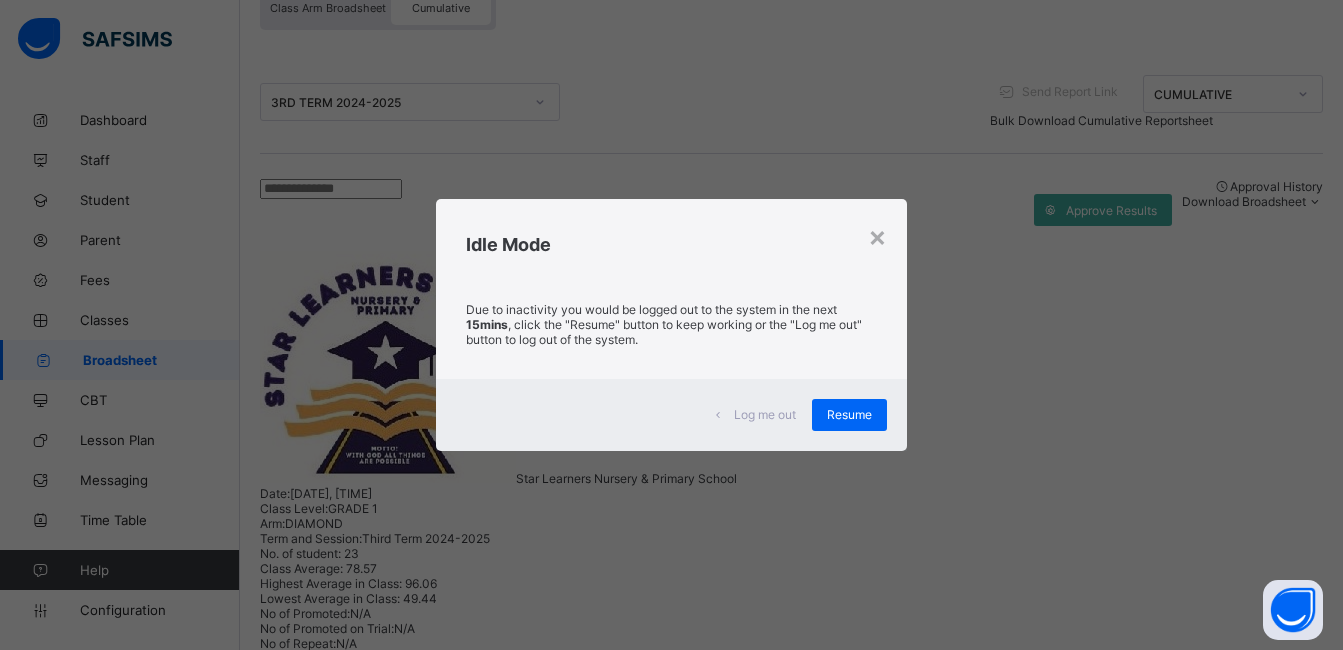 click on "_" at bounding box center (530, 1184) 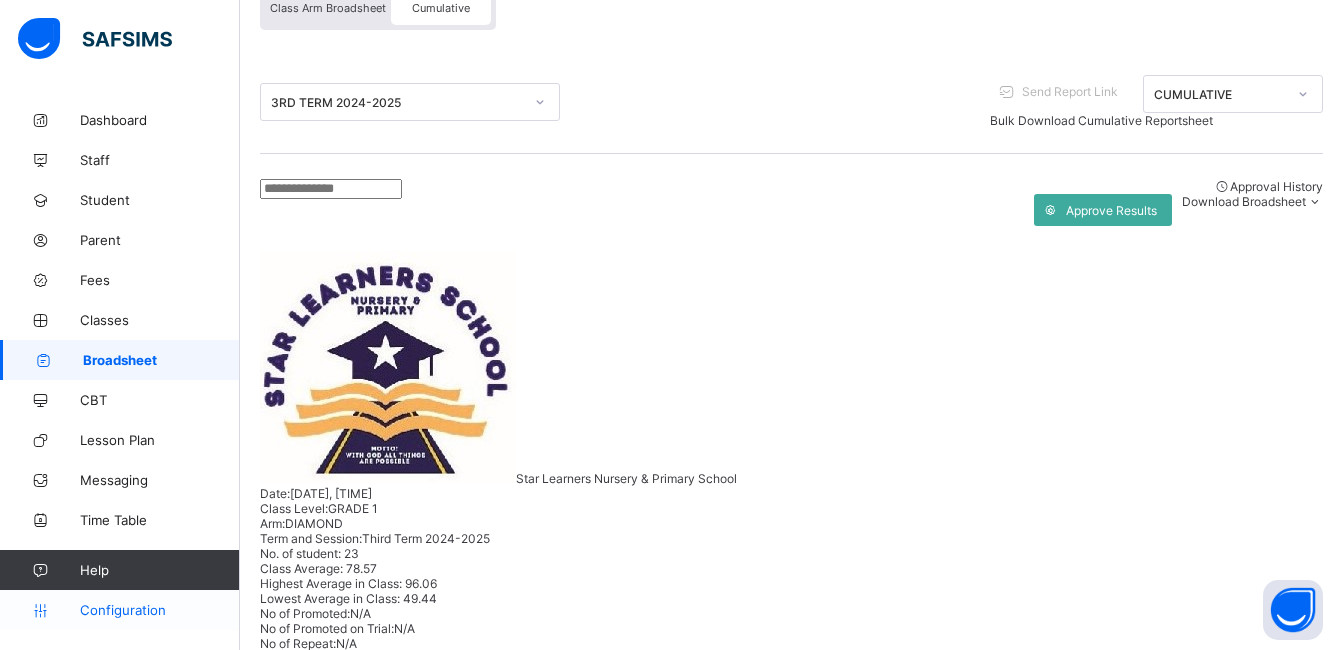 click on "Configuration" at bounding box center (159, 610) 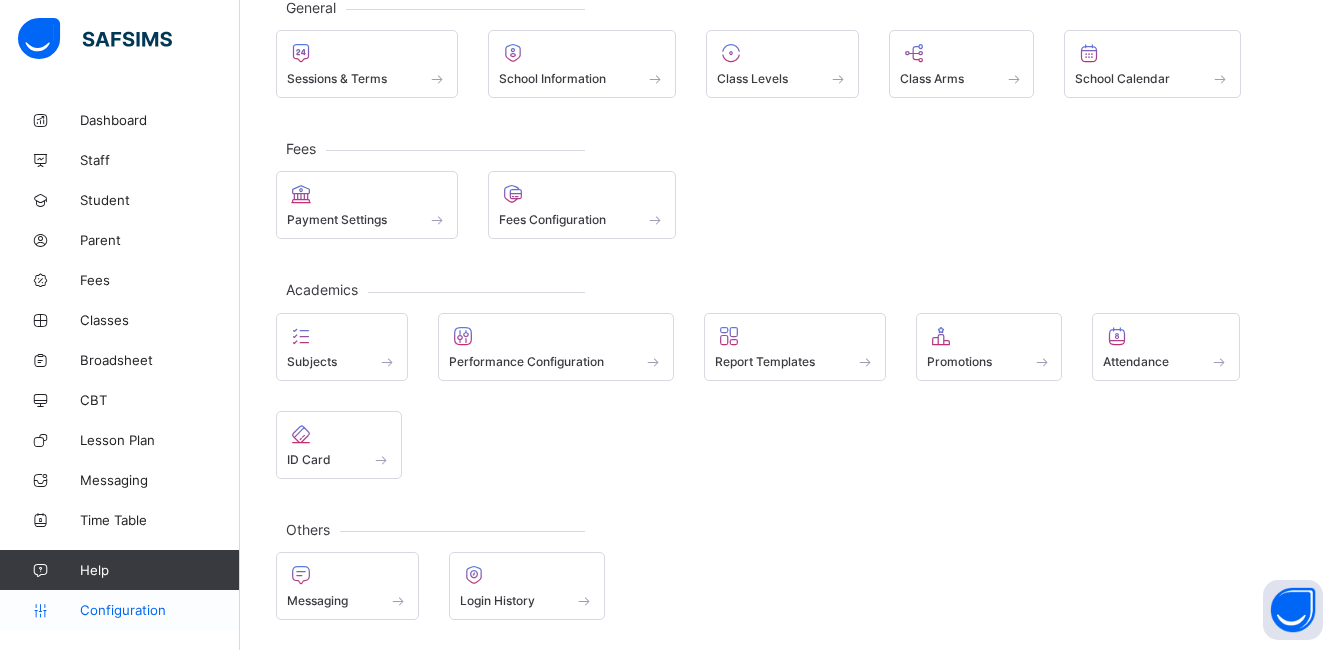 scroll, scrollTop: 133, scrollLeft: 0, axis: vertical 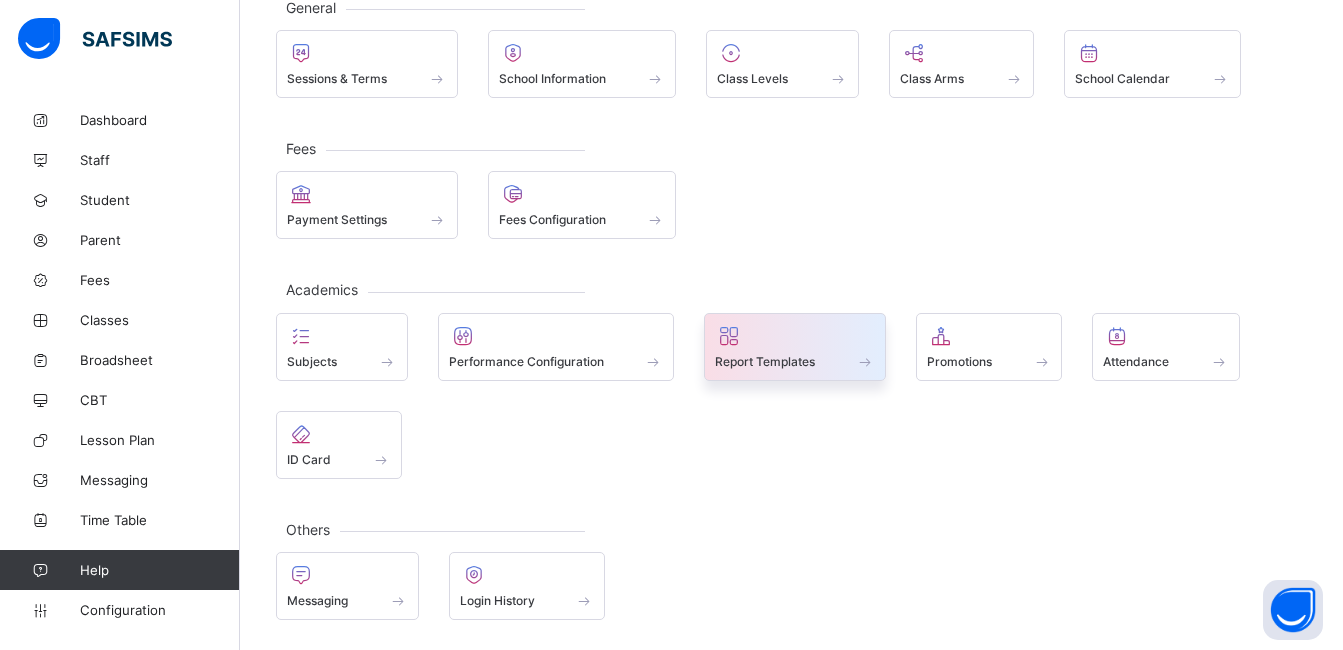 click on "Report Templates" at bounding box center [765, 361] 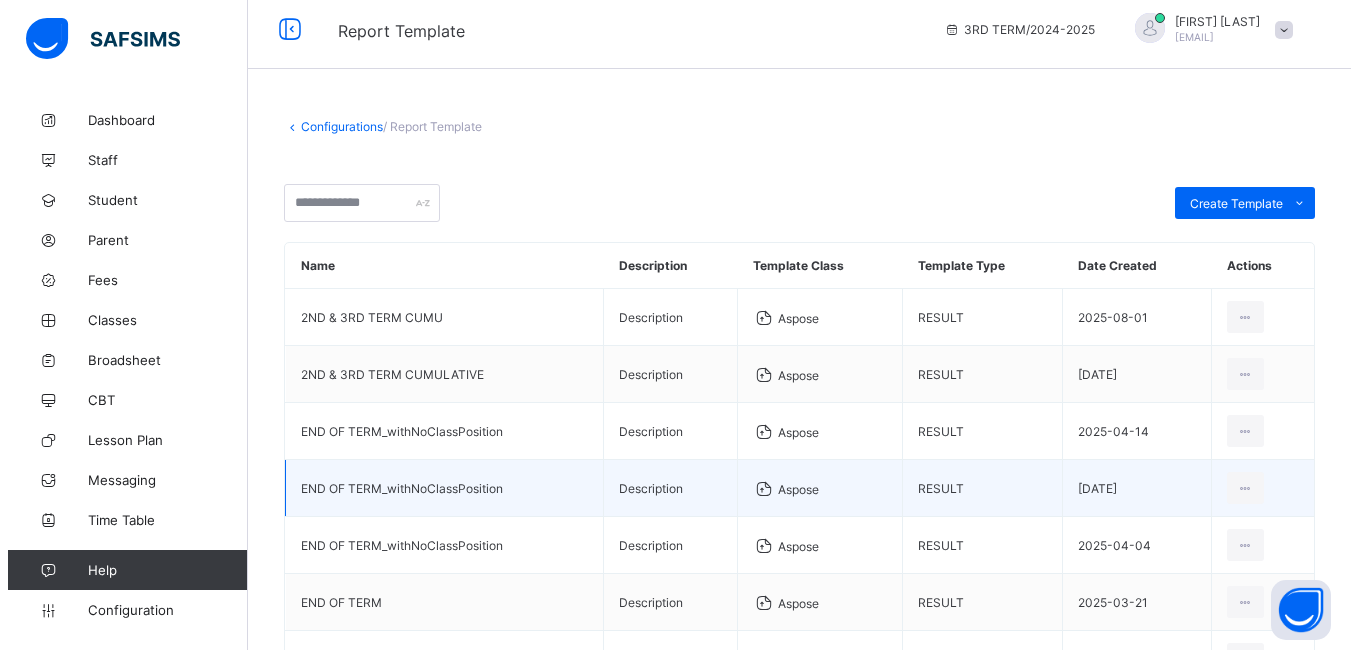 scroll, scrollTop: 200, scrollLeft: 0, axis: vertical 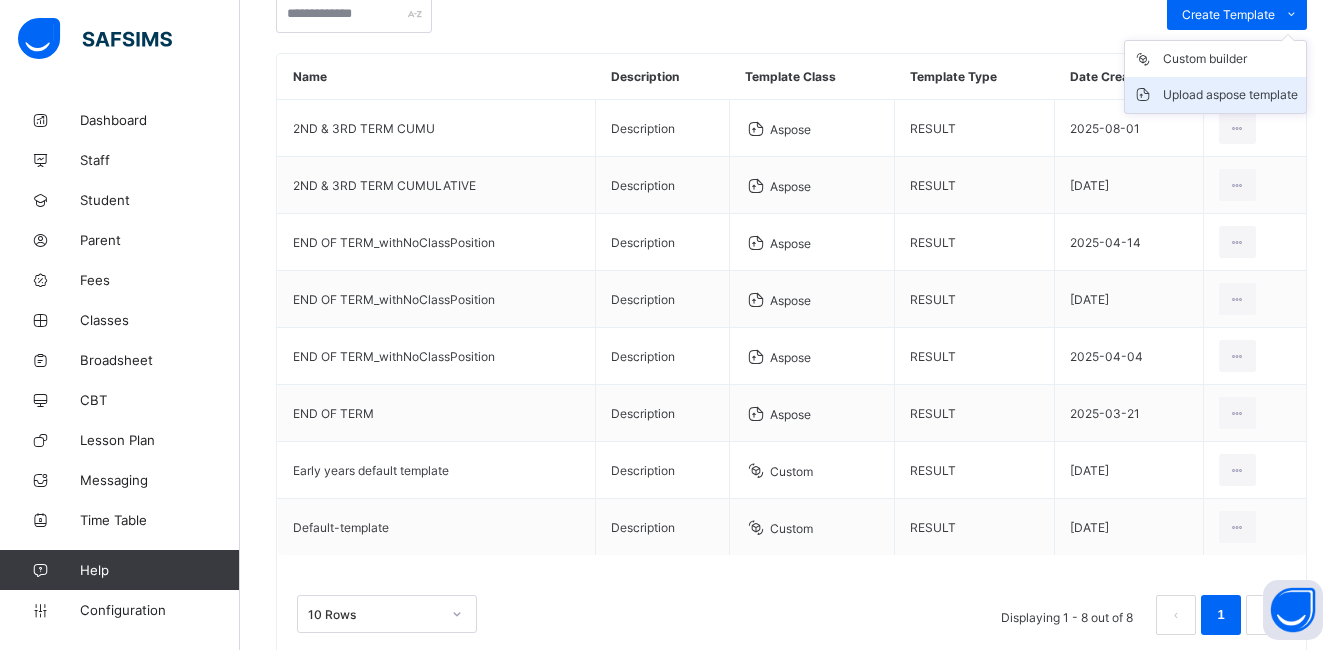 click on "Upload aspose template" at bounding box center [1230, 95] 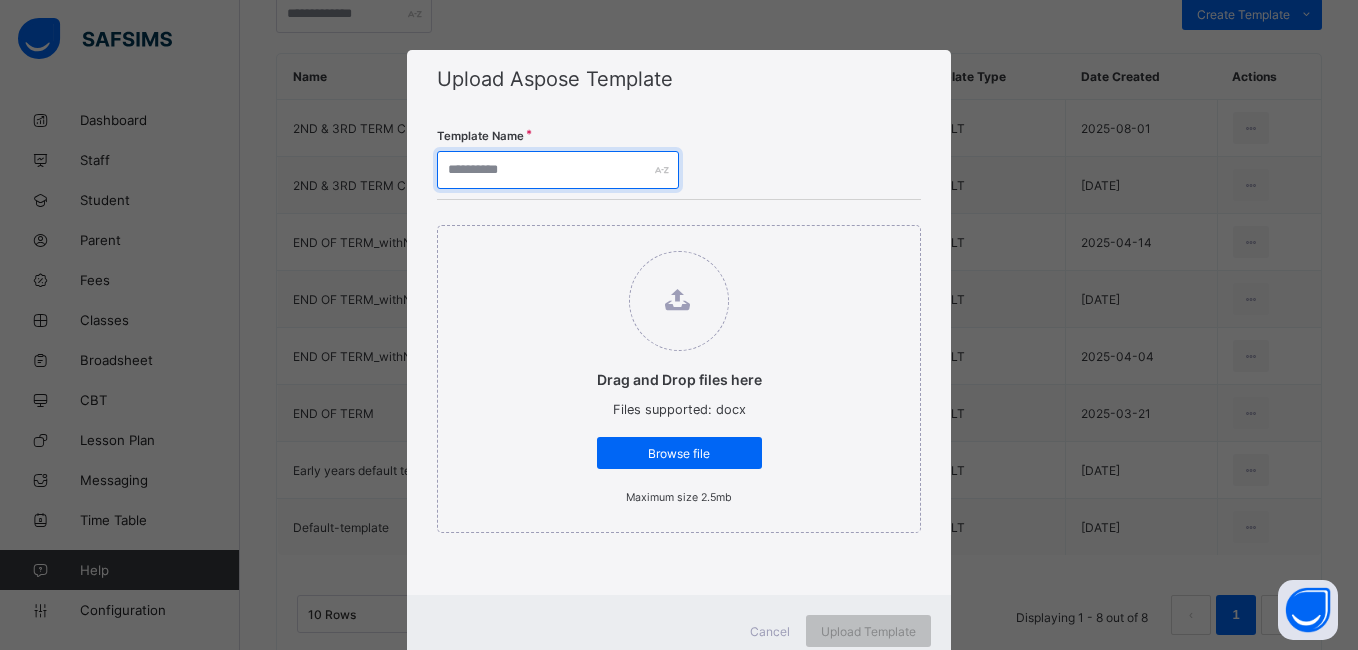 click at bounding box center [558, 170] 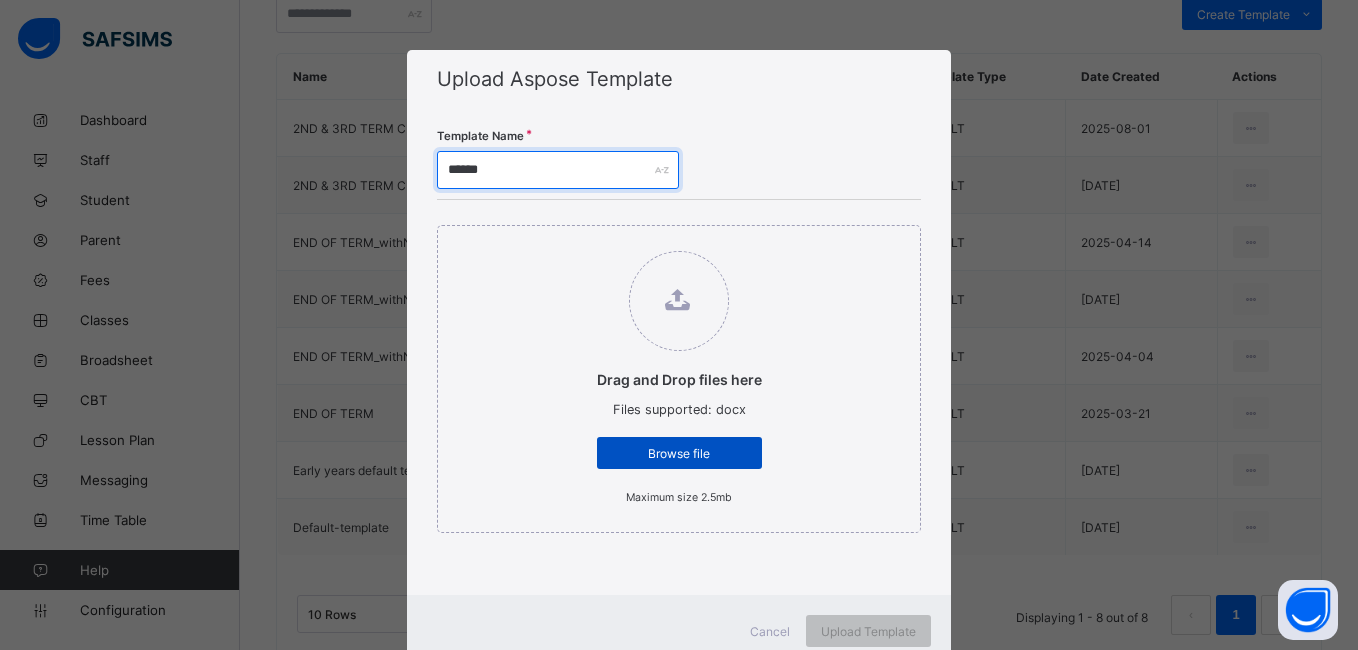 type on "******" 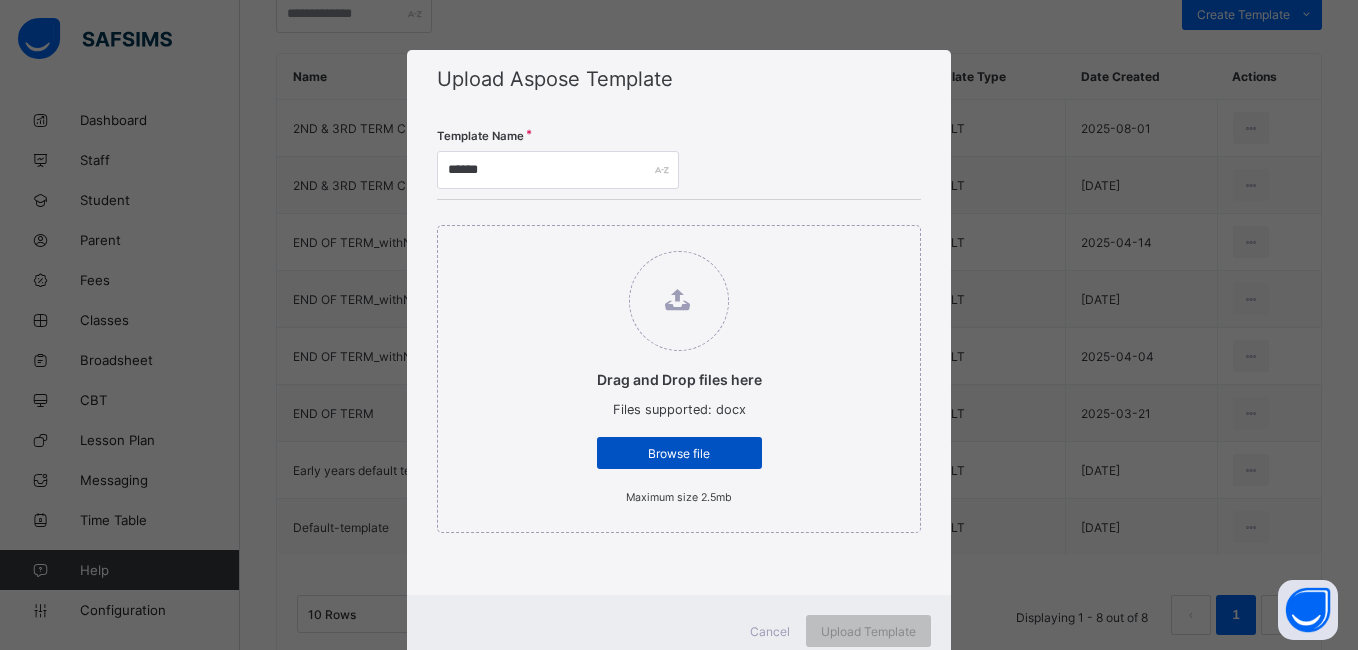 click on "Browse file" at bounding box center [679, 453] 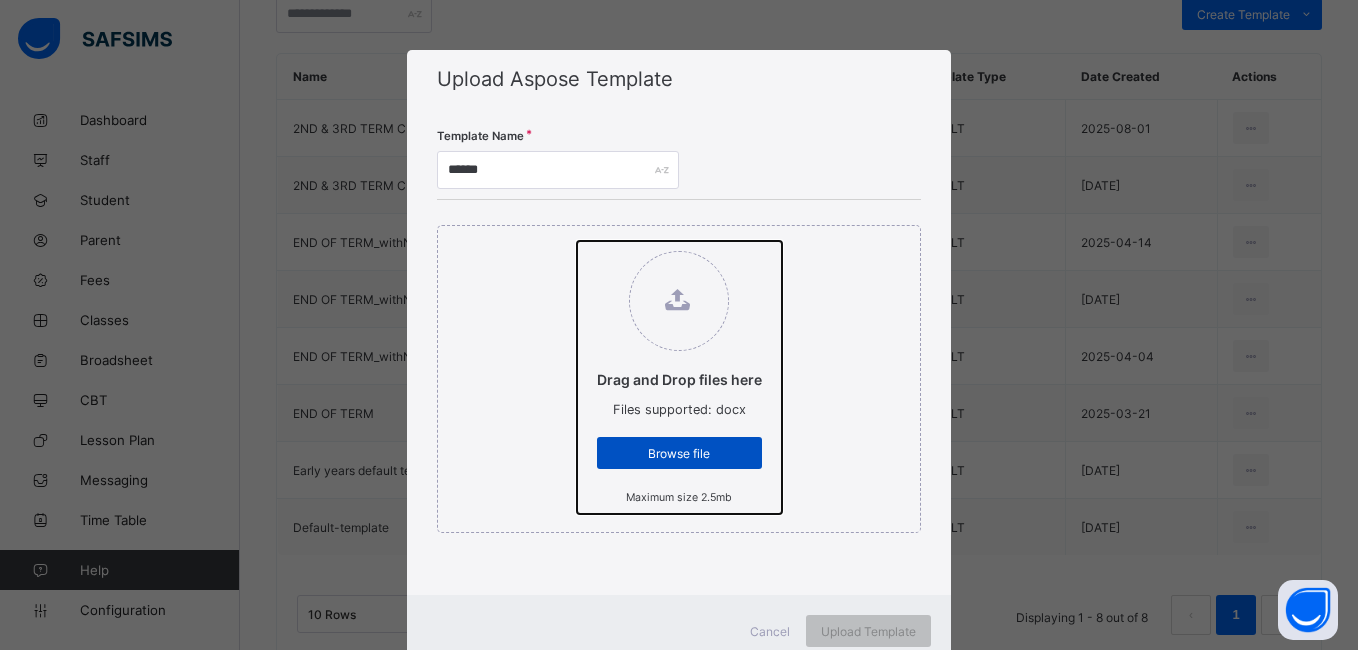 click on "Drag and Drop files here Files supported: docx Browse file Maximum size 2.5mb" at bounding box center (577, 241) 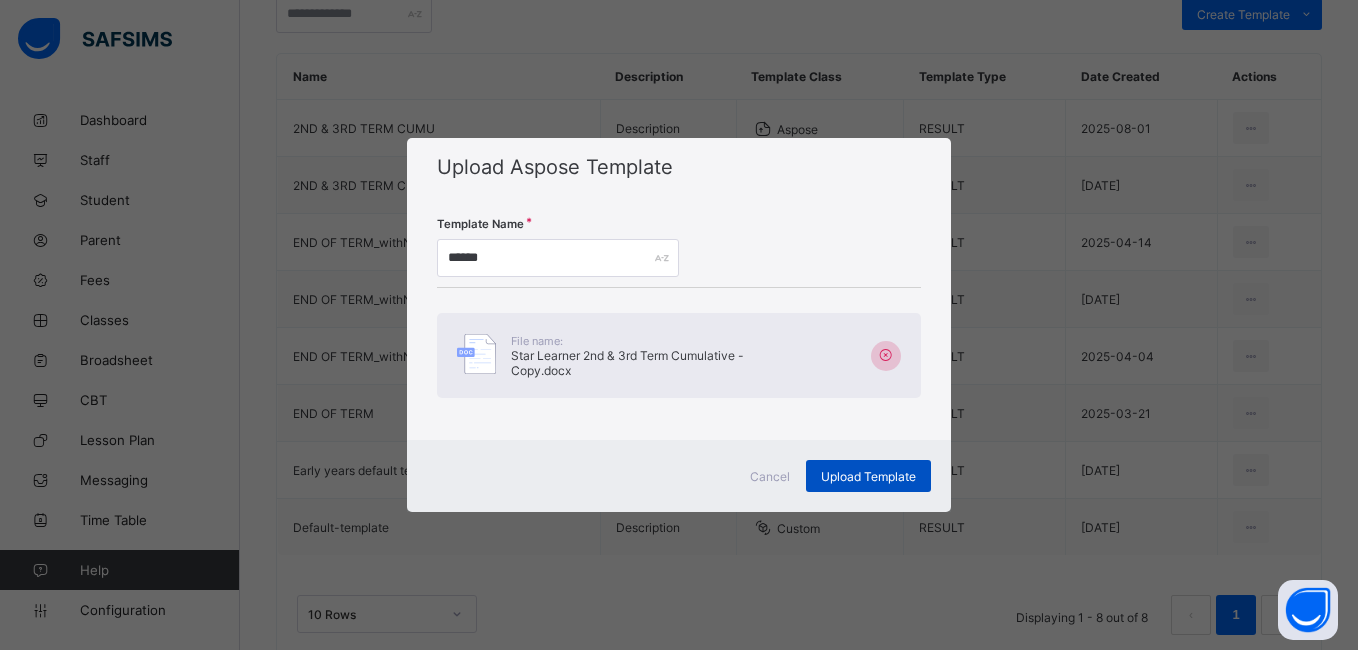 click on "Upload Template" at bounding box center [868, 476] 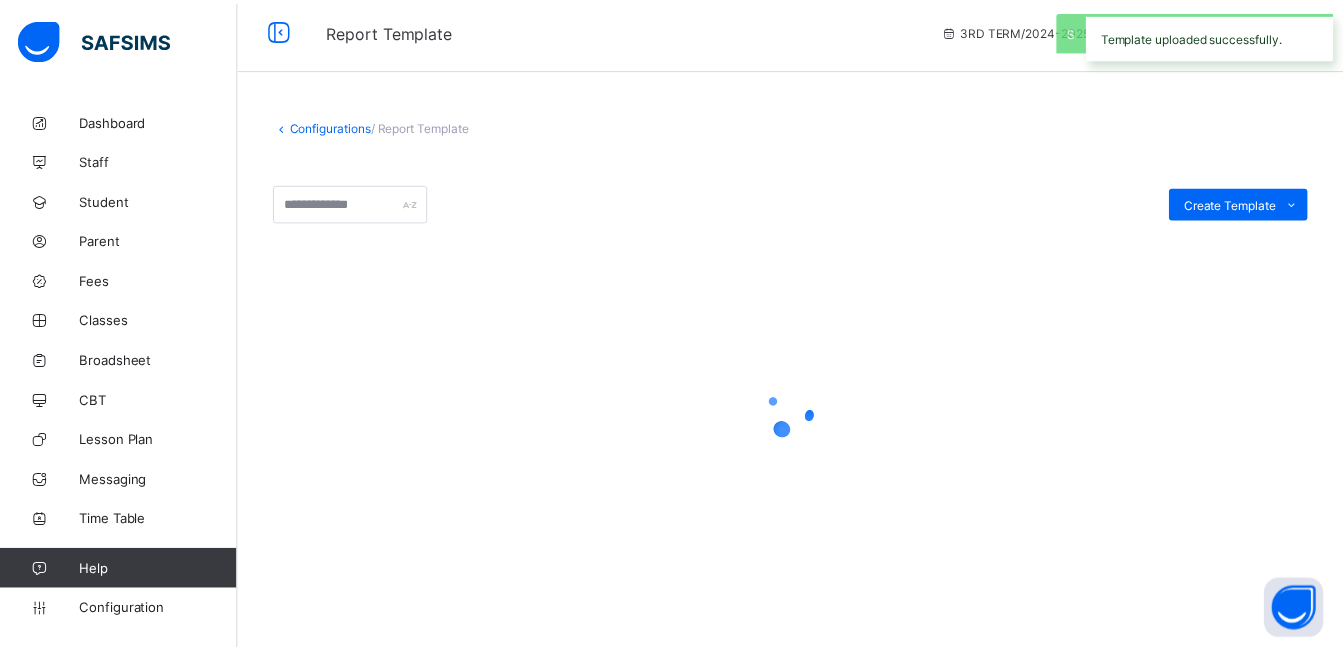 scroll, scrollTop: 11, scrollLeft: 0, axis: vertical 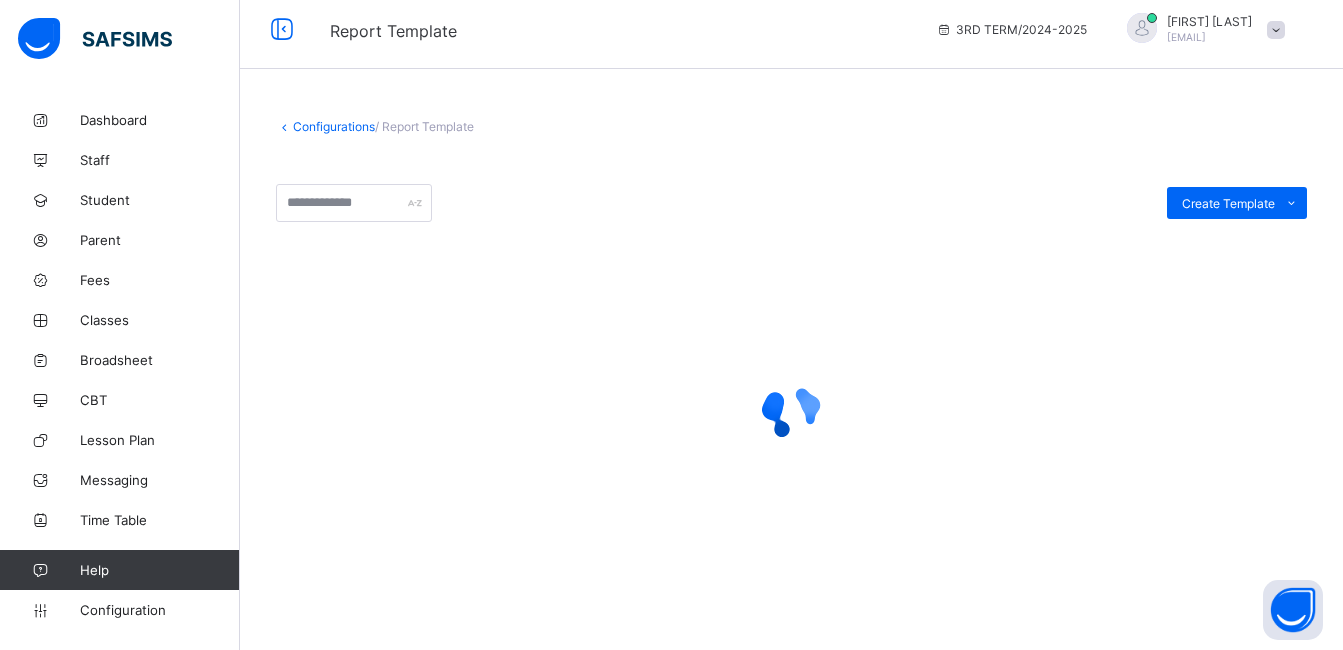 click on "Configurations" at bounding box center (334, 126) 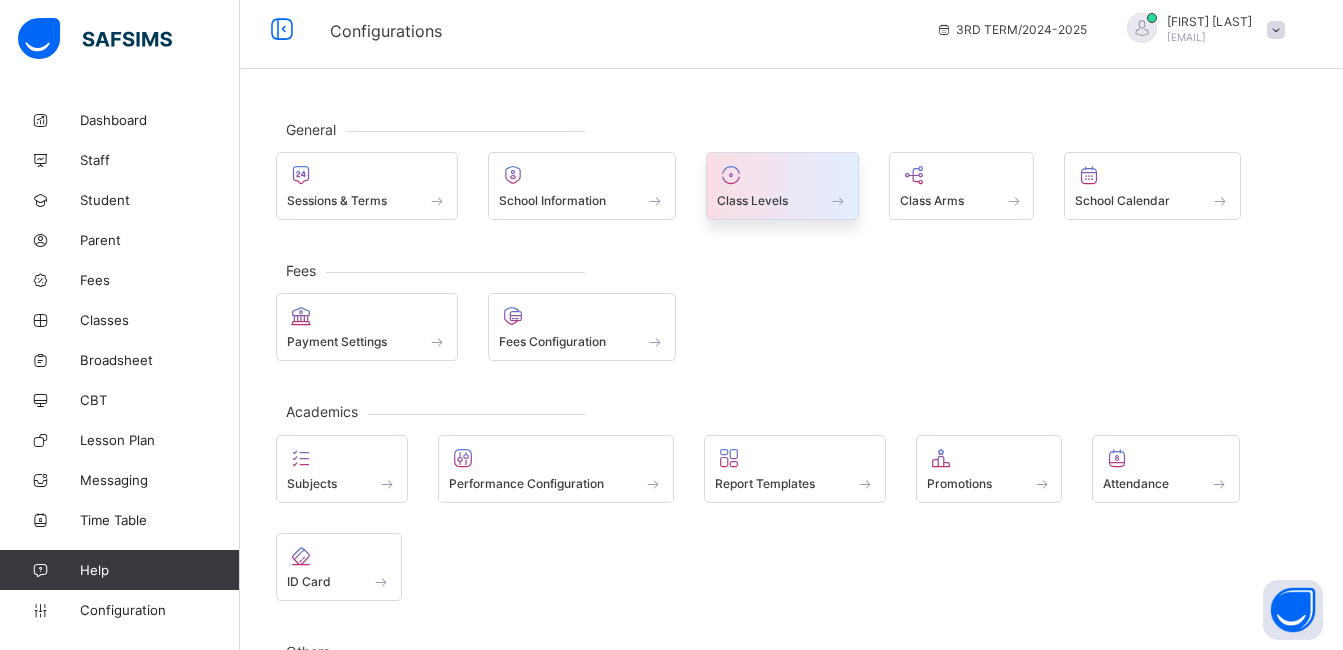 click on "Class Levels" at bounding box center (752, 200) 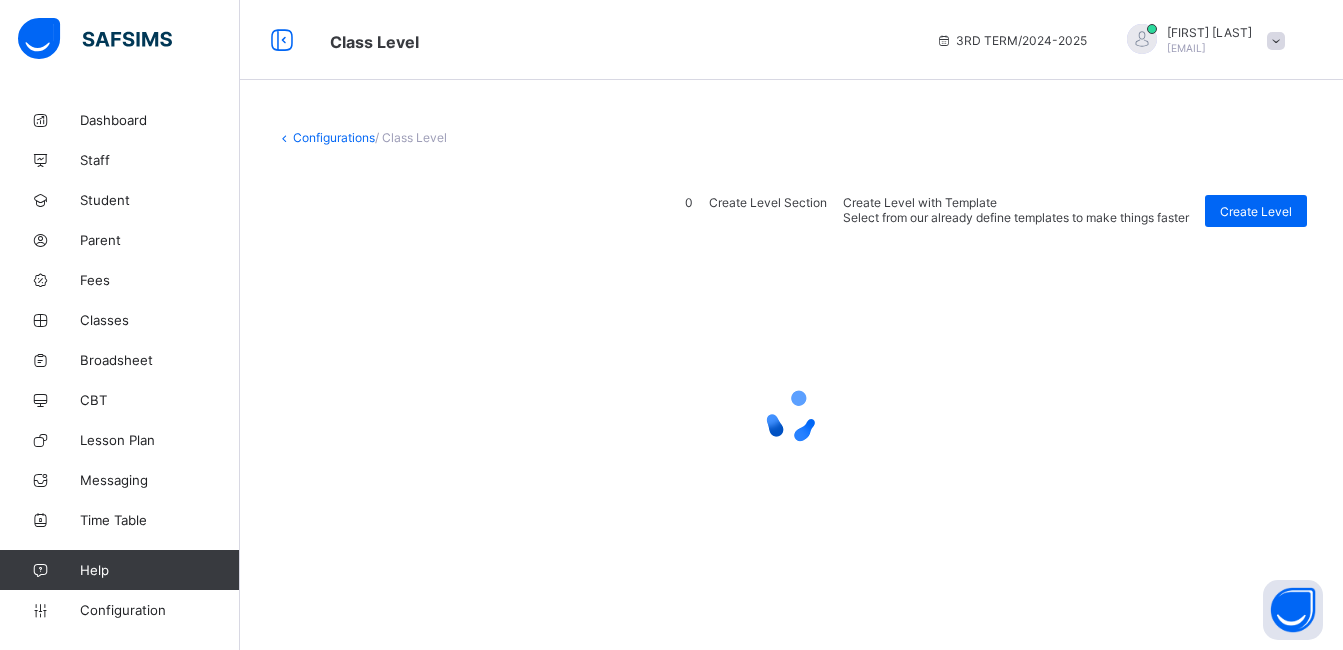 scroll, scrollTop: 0, scrollLeft: 0, axis: both 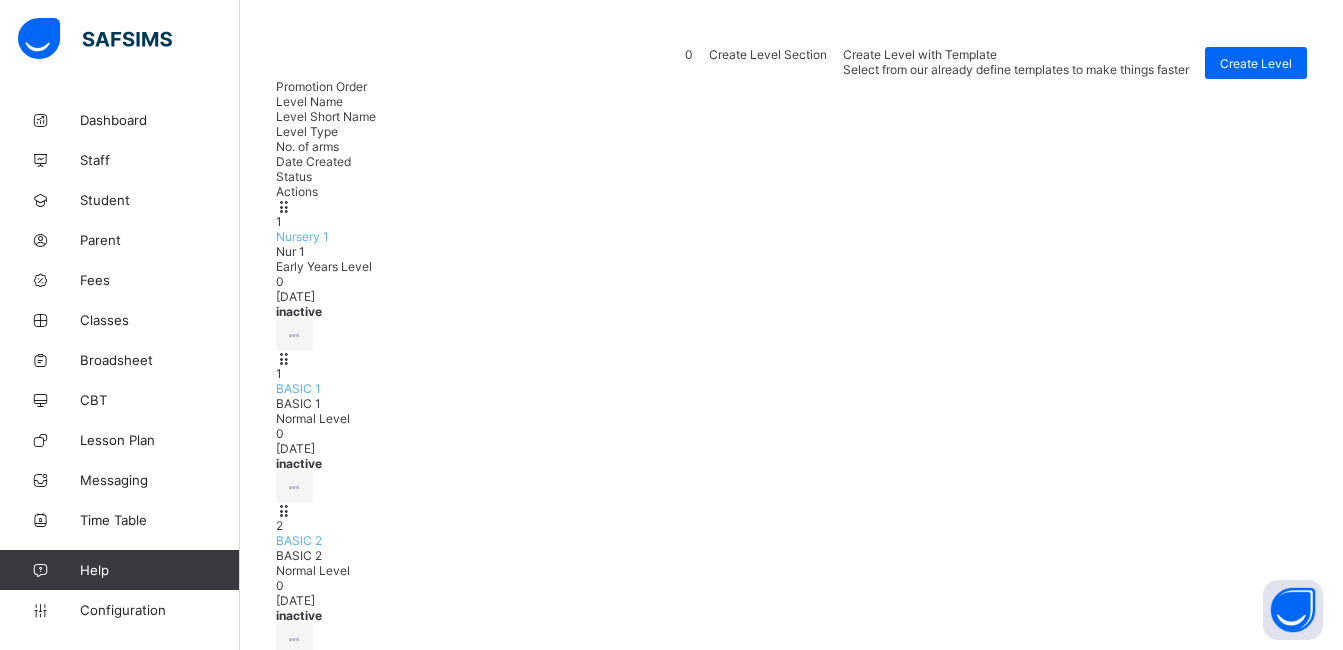 click on "View Class Level" at bounding box center [239, 1140] 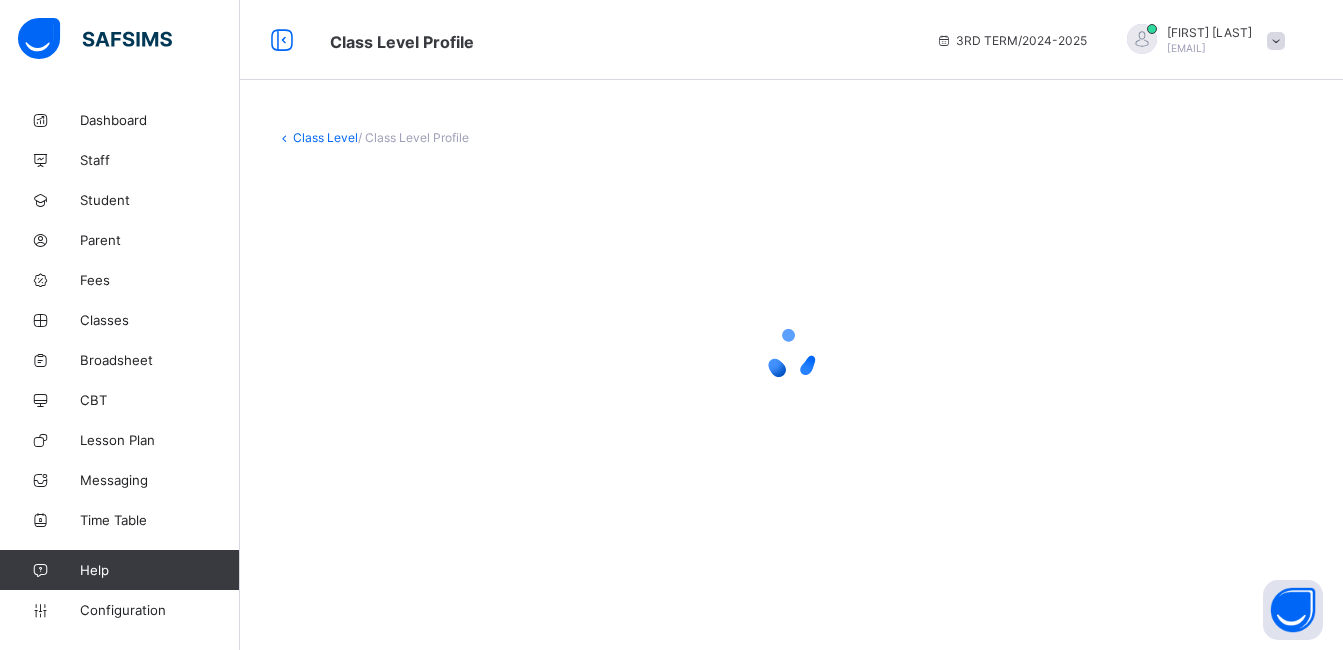scroll, scrollTop: 0, scrollLeft: 0, axis: both 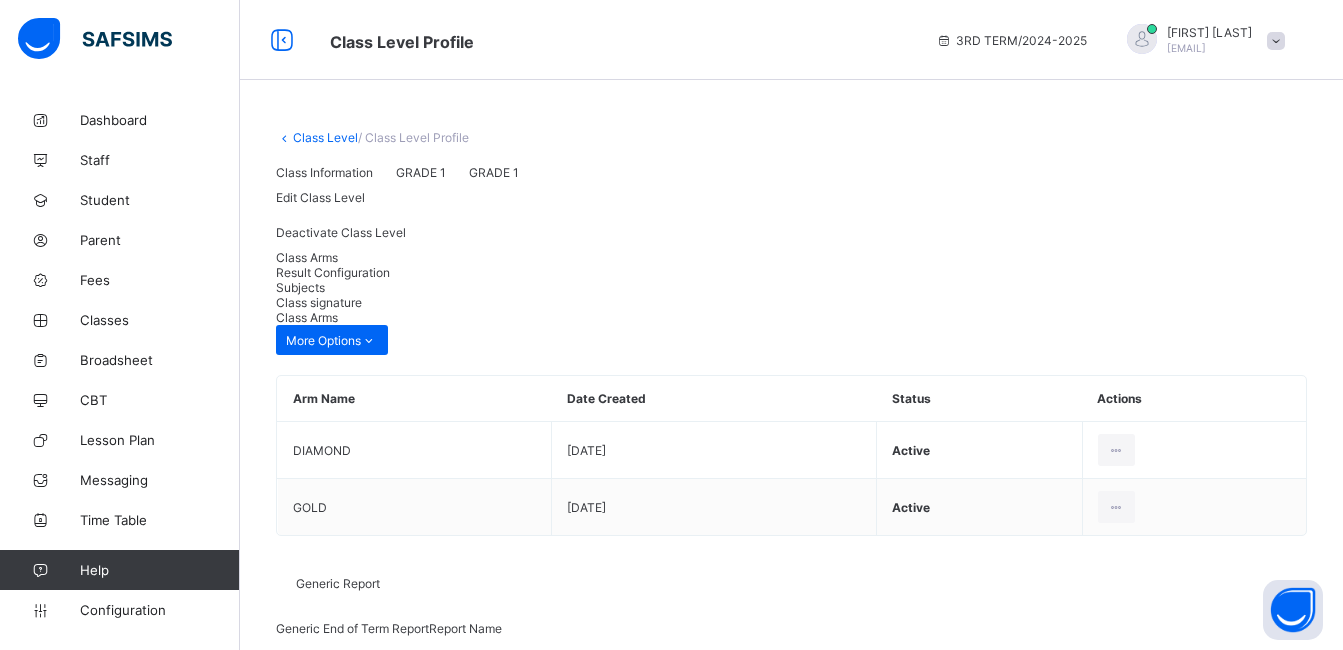 click on "Result Configuration" at bounding box center (333, 272) 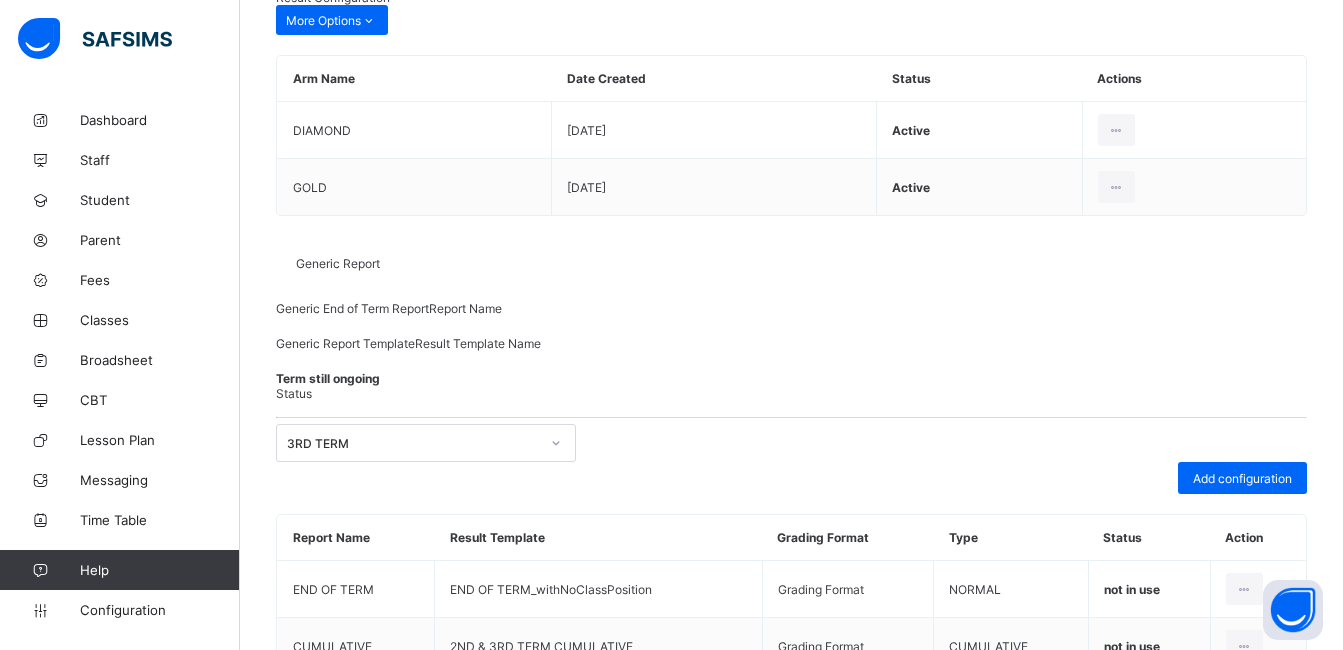 scroll, scrollTop: 347, scrollLeft: 0, axis: vertical 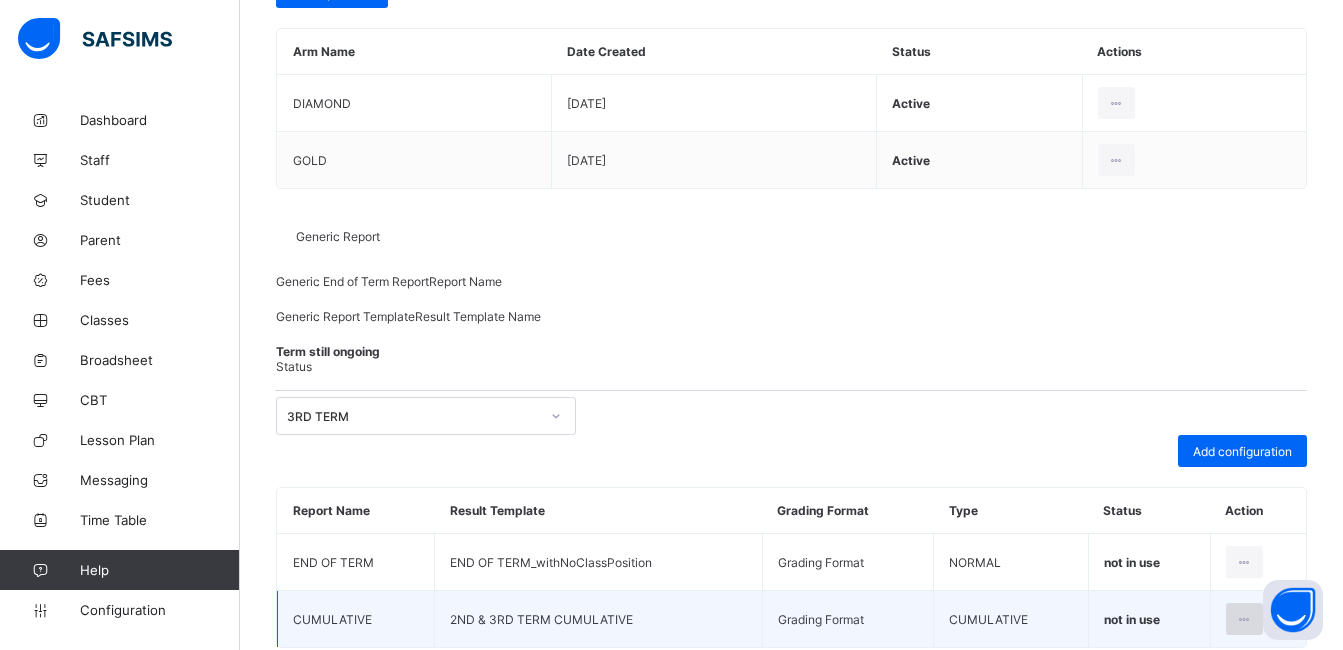 click at bounding box center [1244, 619] 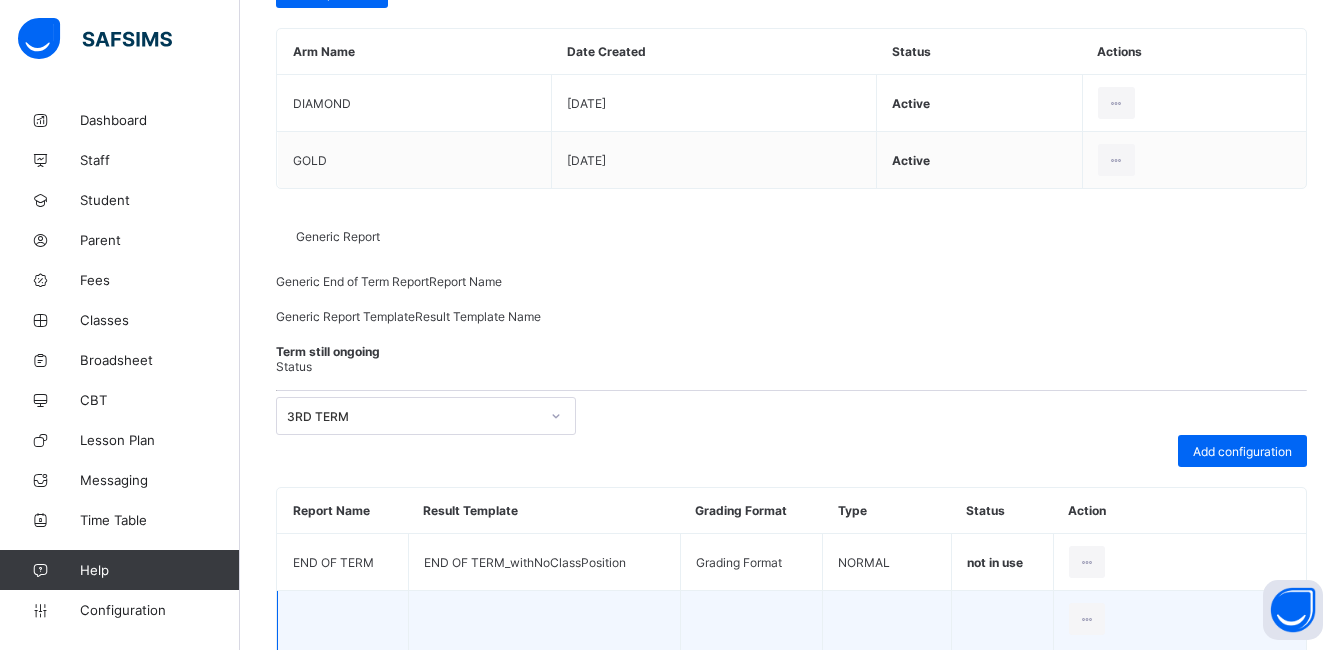 click on "Edit Configuration" at bounding box center (1215, 657) 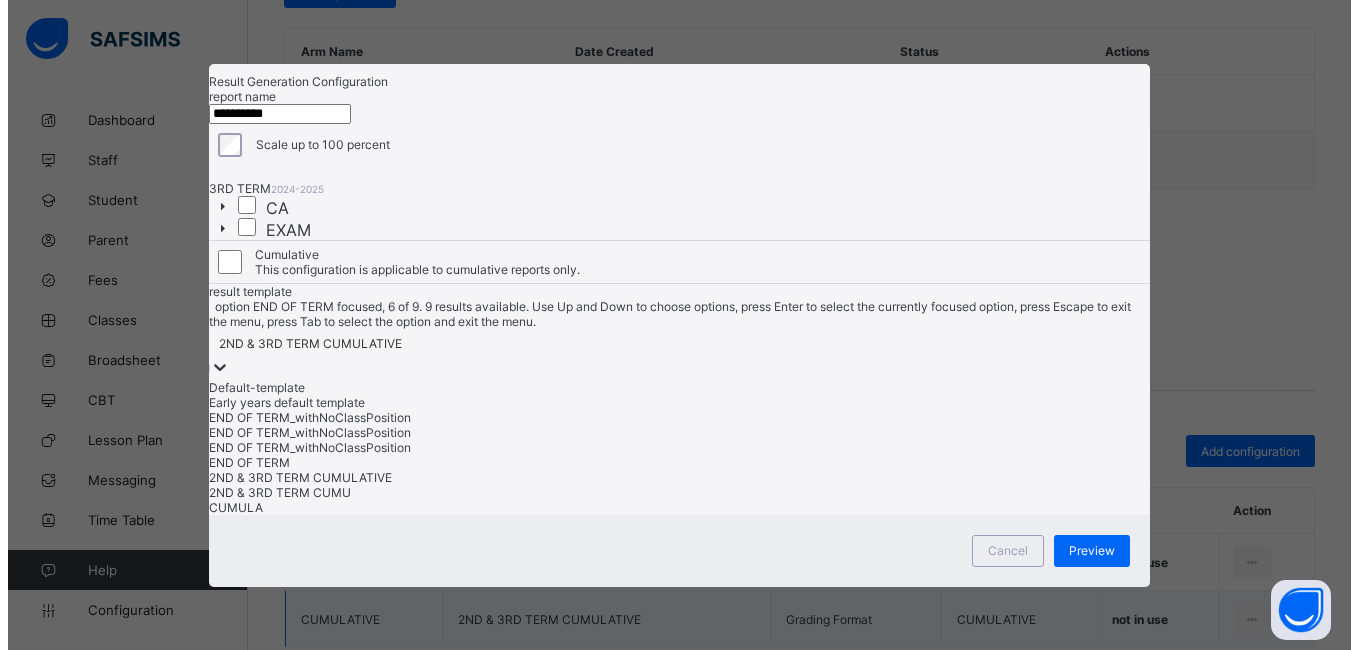 scroll, scrollTop: 196, scrollLeft: 0, axis: vertical 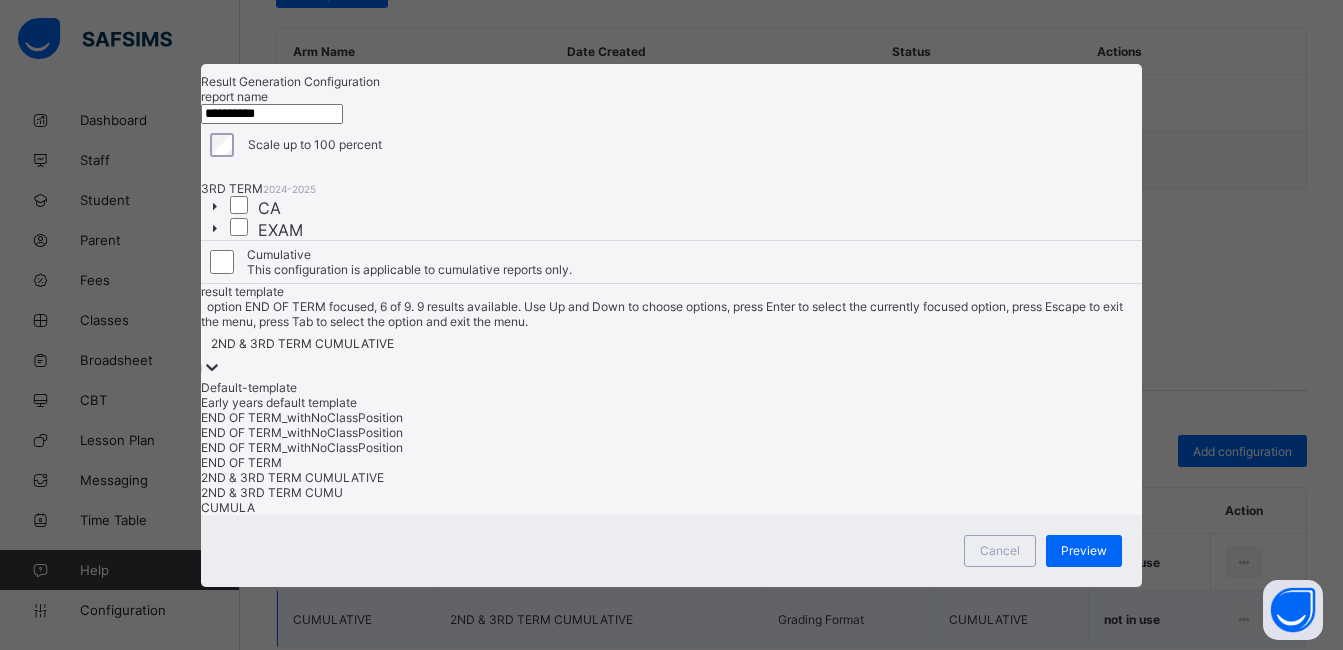 click on "option END OF TERM focused, 6 of 9. 9 results available. Use Up and Down to choose options, press Enter to select the currently focused option, press Escape to exit the menu, press Tab to select the option and exit the menu. 2ND & 3RD TERM CUMULATIVE Default-template Early years default template END OF TERM_withNoClassPosition END OF TERM_withNoClassPosition END OF TERM_withNoClassPosition END OF TERM 2ND & 3RD TERM CUMULATIVE 2ND & 3RD TERM CUMU CUMULA" at bounding box center (671, 407) 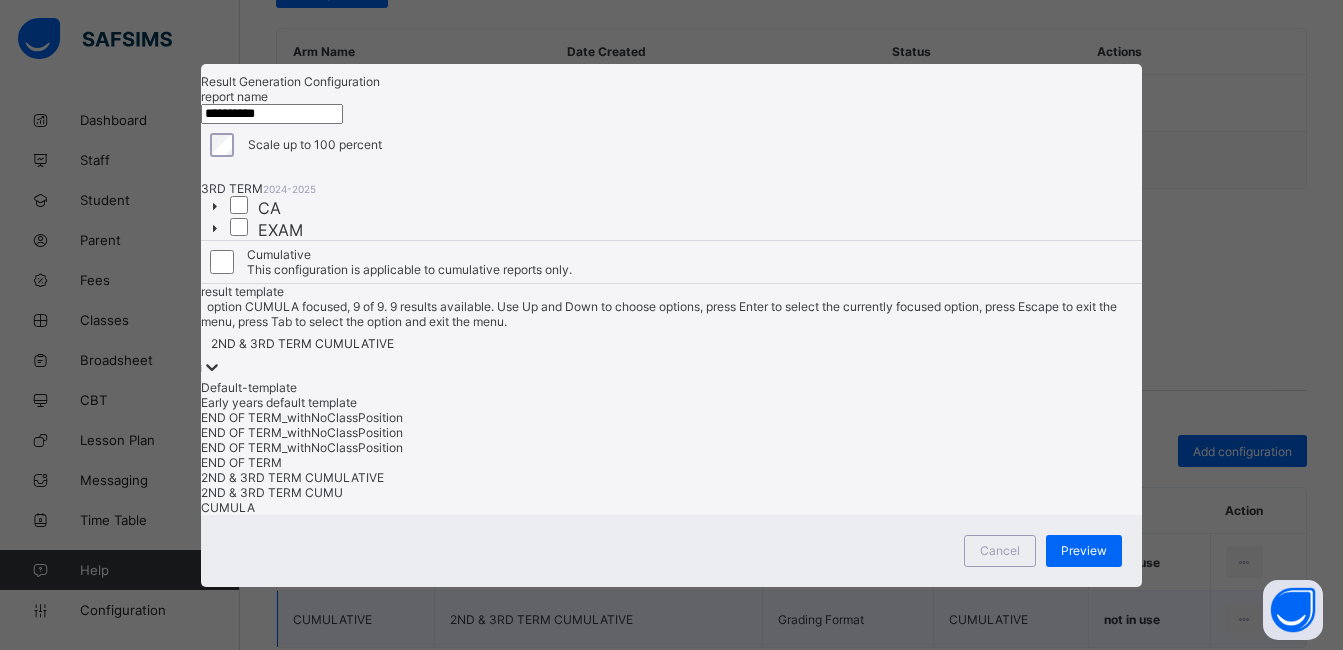click on "CUMULA" at bounding box center (671, 507) 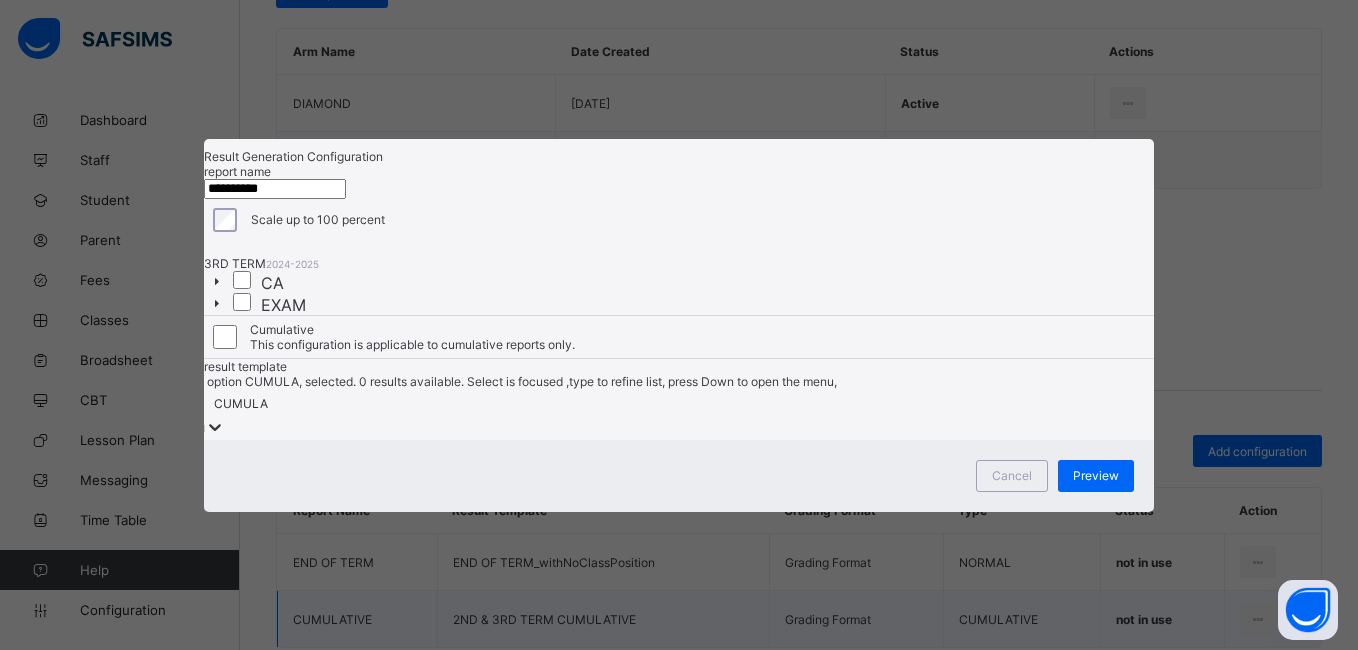 scroll, scrollTop: 64, scrollLeft: 0, axis: vertical 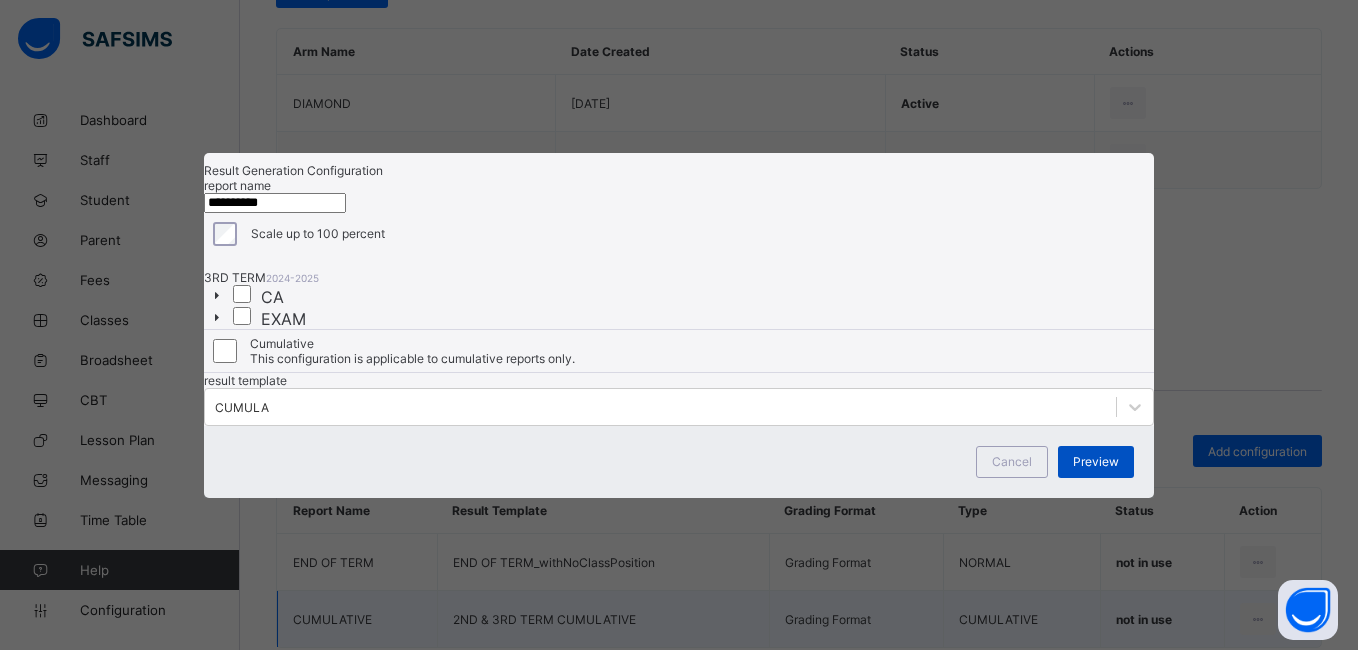 click on "Preview" at bounding box center (1096, 461) 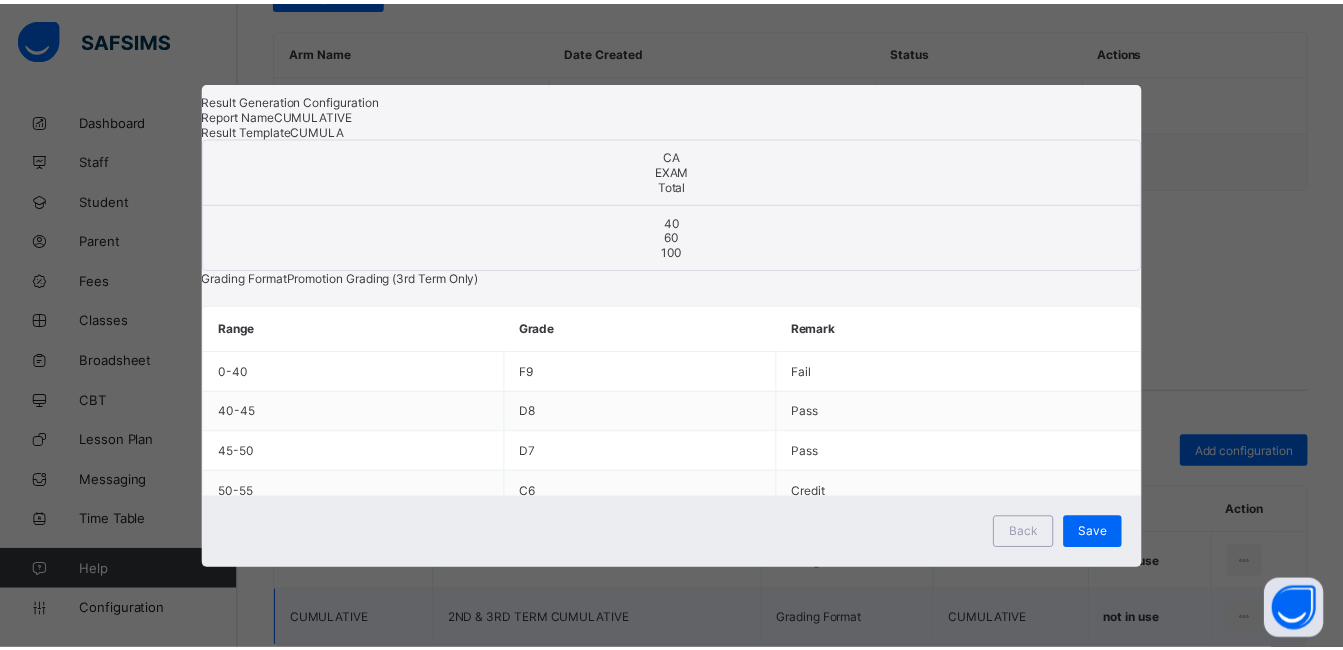 scroll, scrollTop: 0, scrollLeft: 0, axis: both 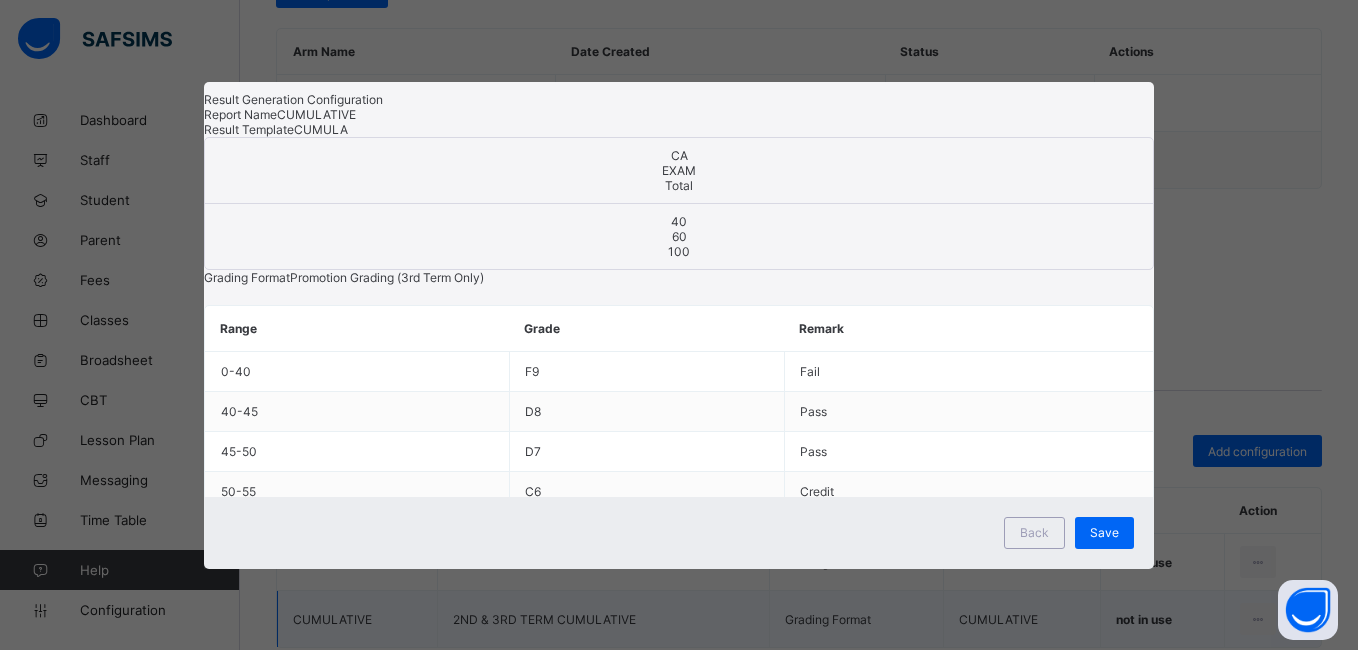 click on "Save" at bounding box center [1104, 533] 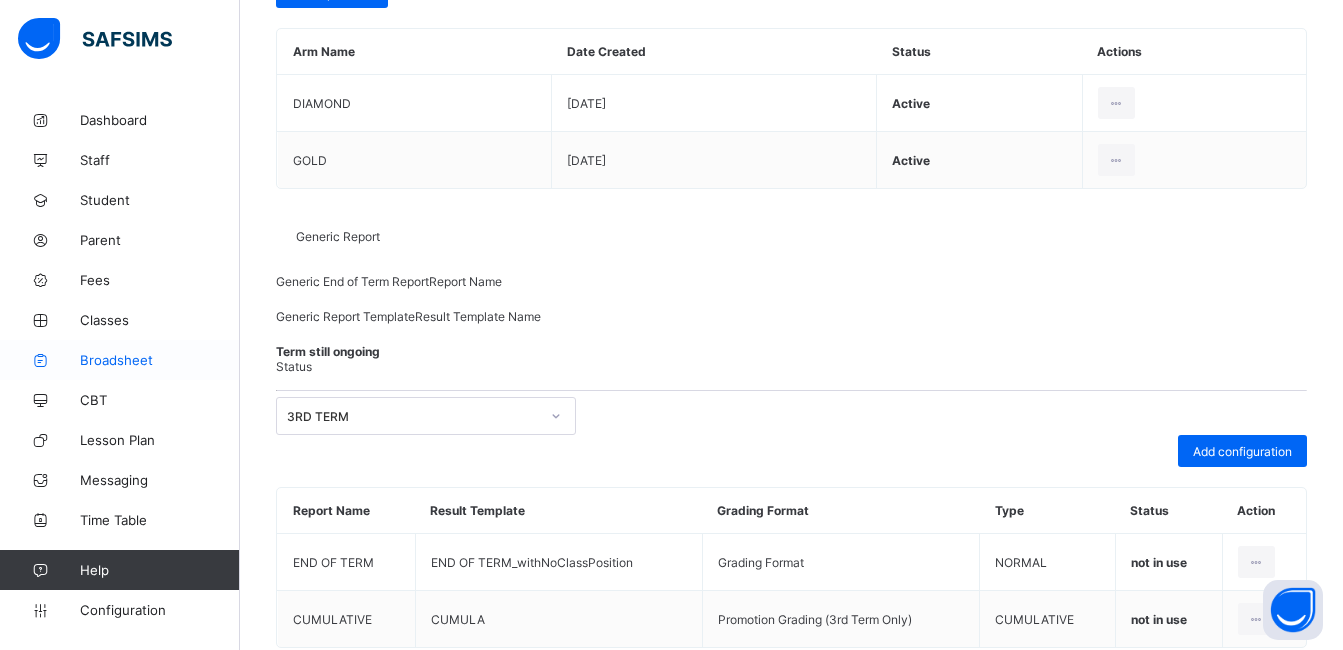 click on "Broadsheet" at bounding box center [120, 360] 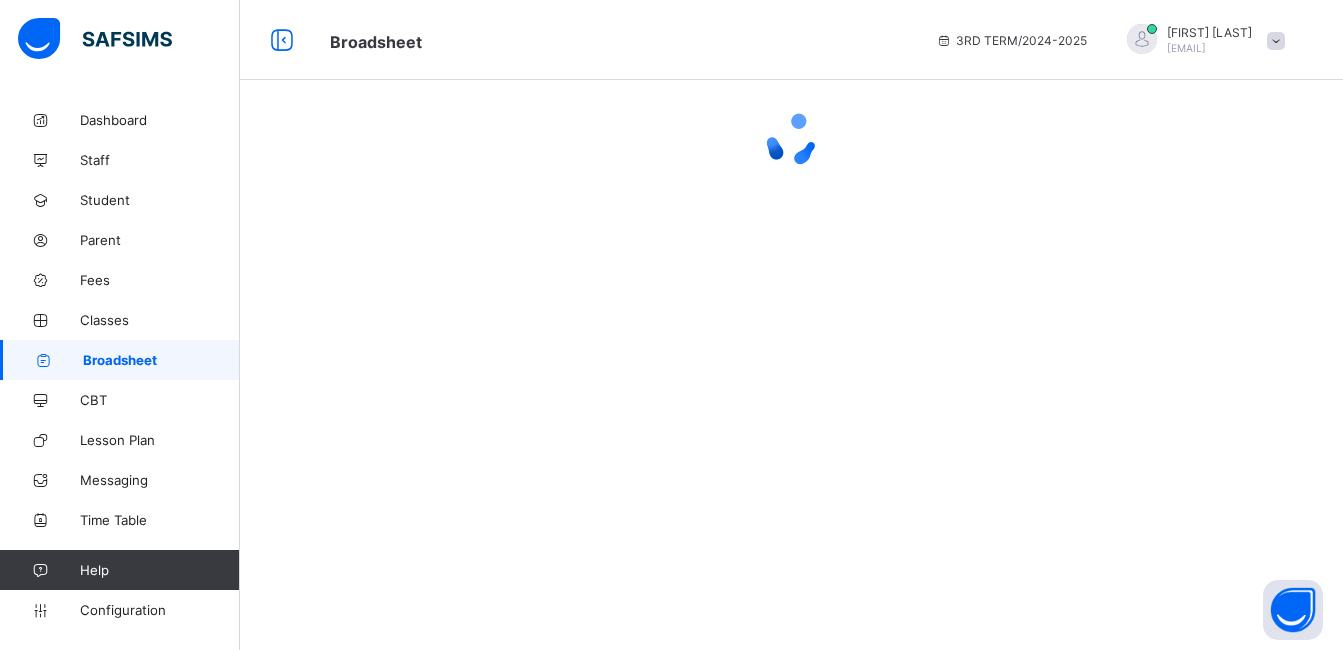 scroll, scrollTop: 0, scrollLeft: 0, axis: both 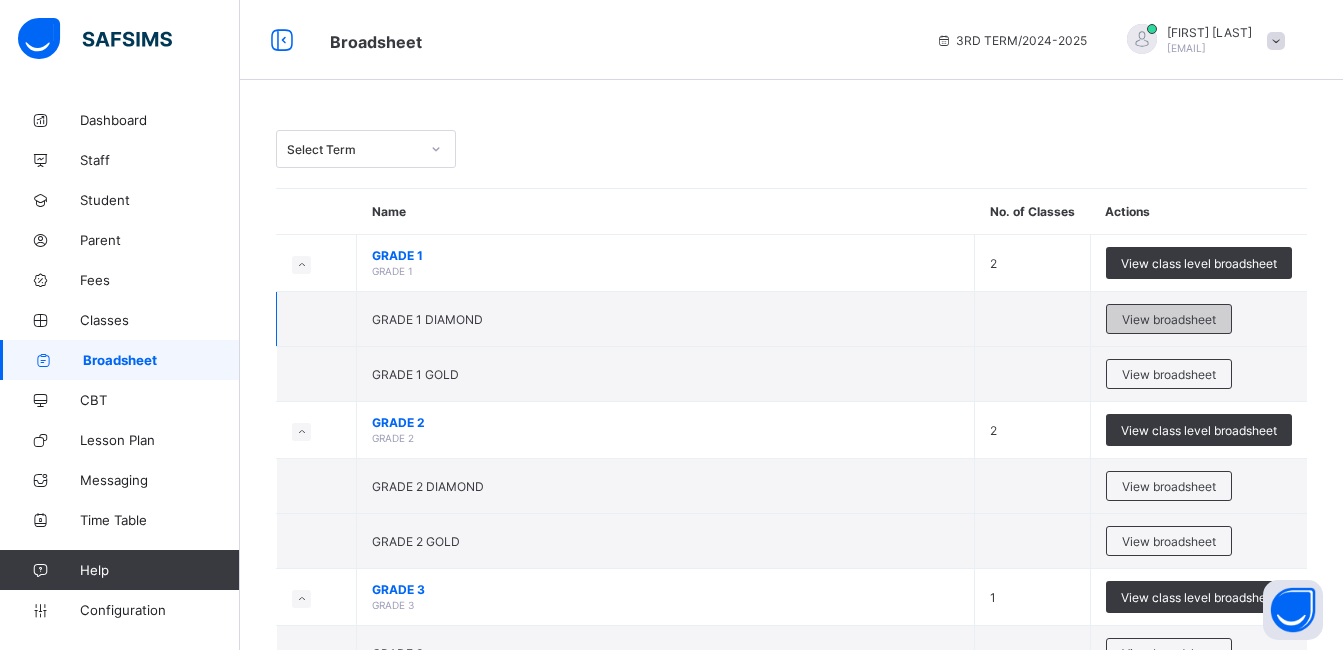 click on "View broadsheet" at bounding box center [1169, 319] 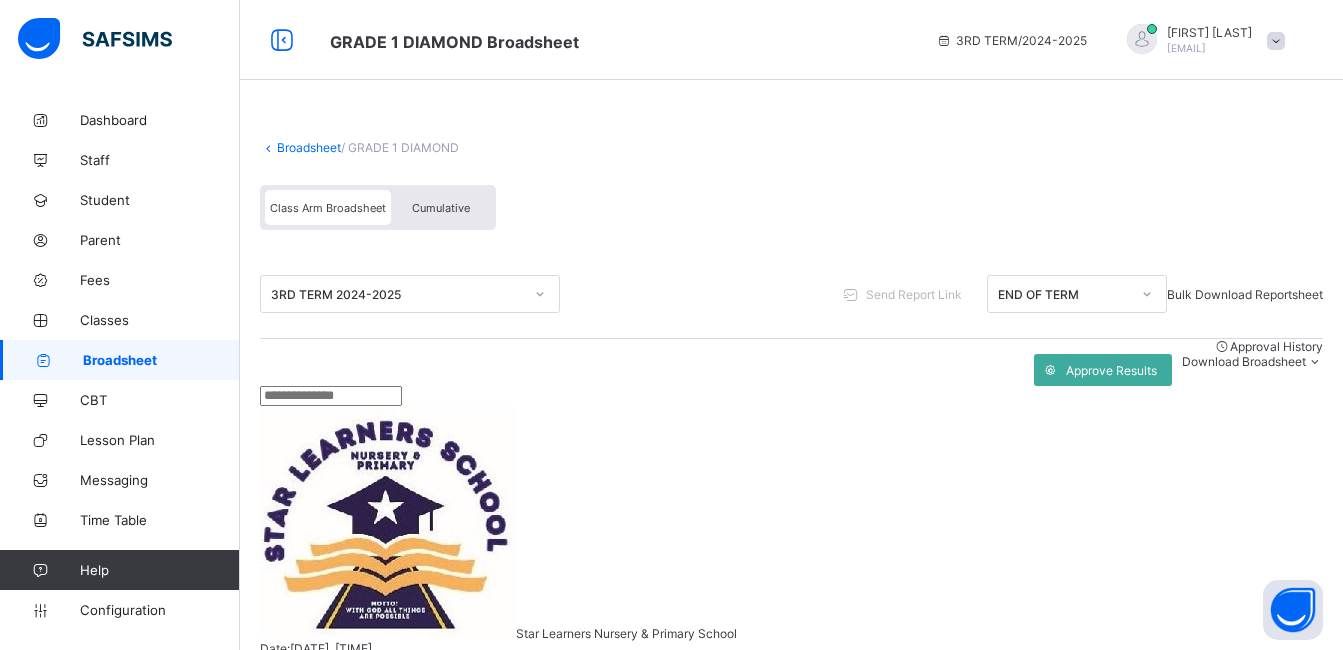 click on "Cumulative" at bounding box center [441, 208] 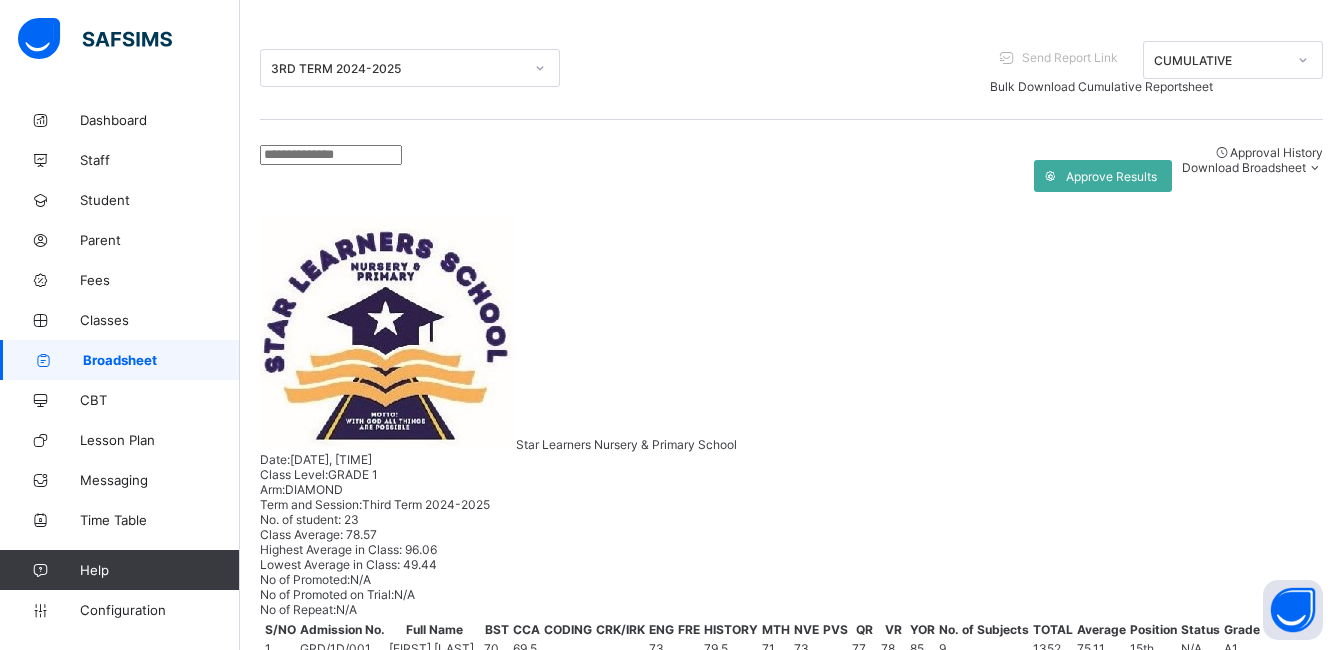 scroll, scrollTop: 273, scrollLeft: 0, axis: vertical 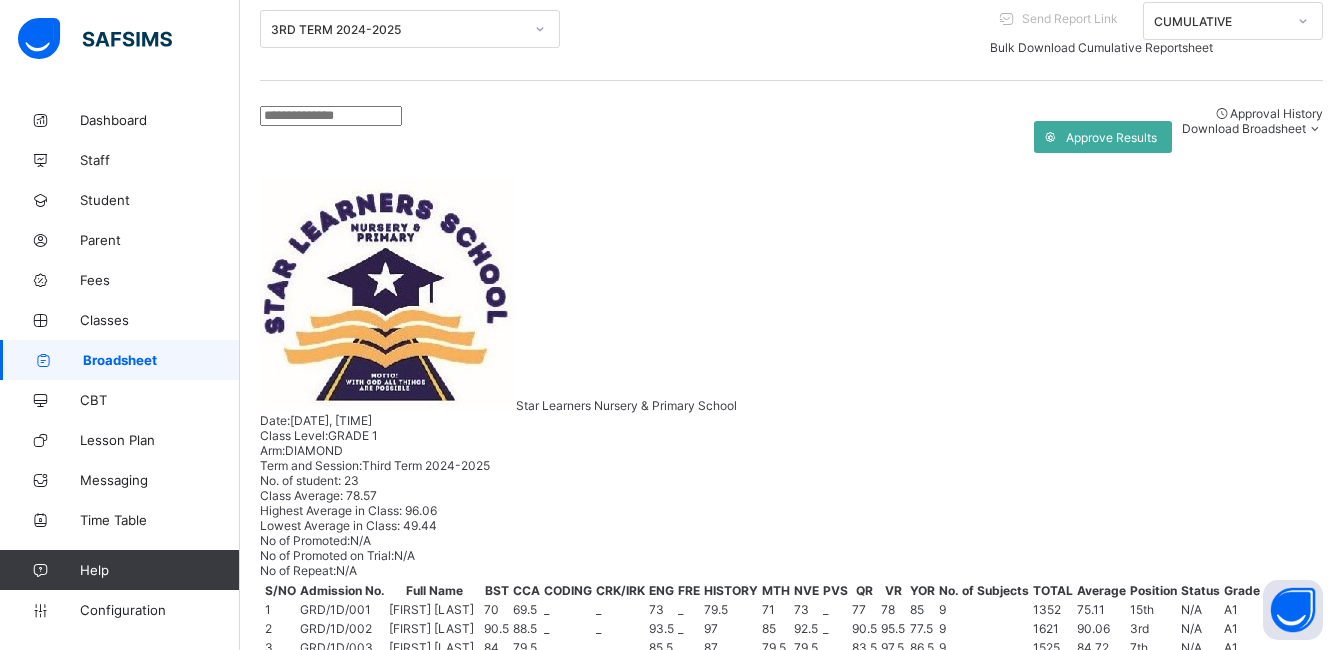click on "[FIRST]  [LAST]     GRD/1D/001" at bounding box center [376, 1111] 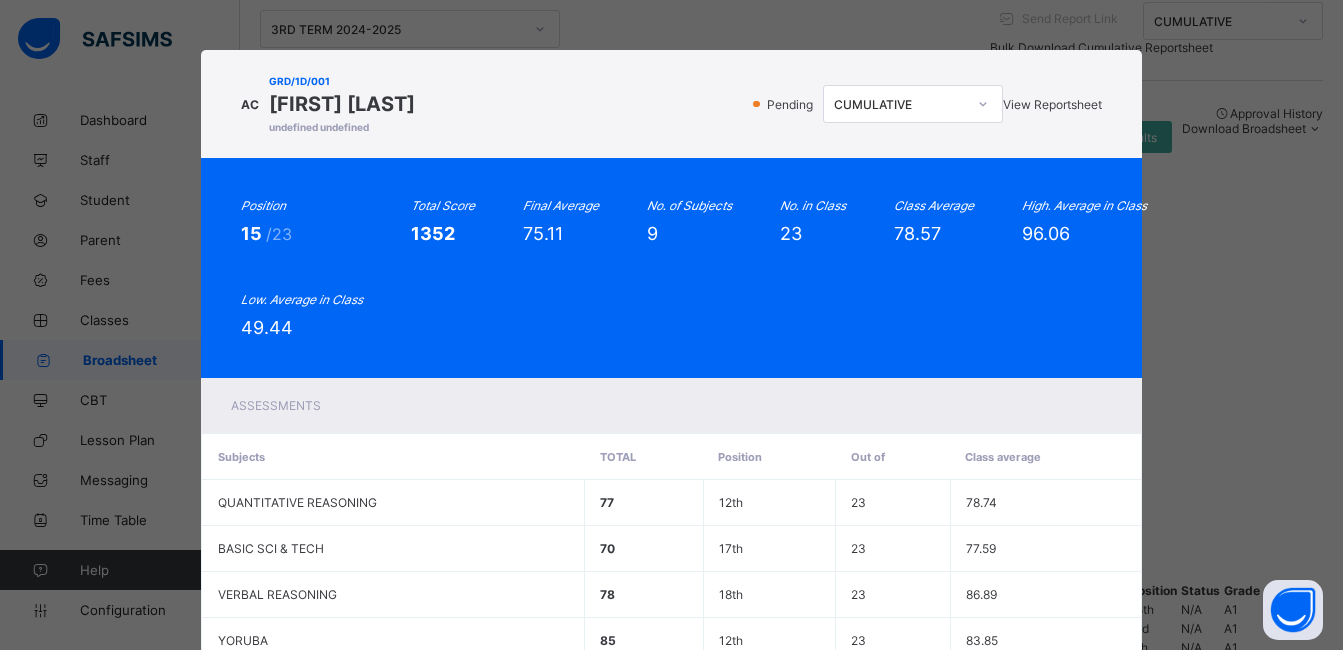 click on "View Reportsheet" at bounding box center (1052, 104) 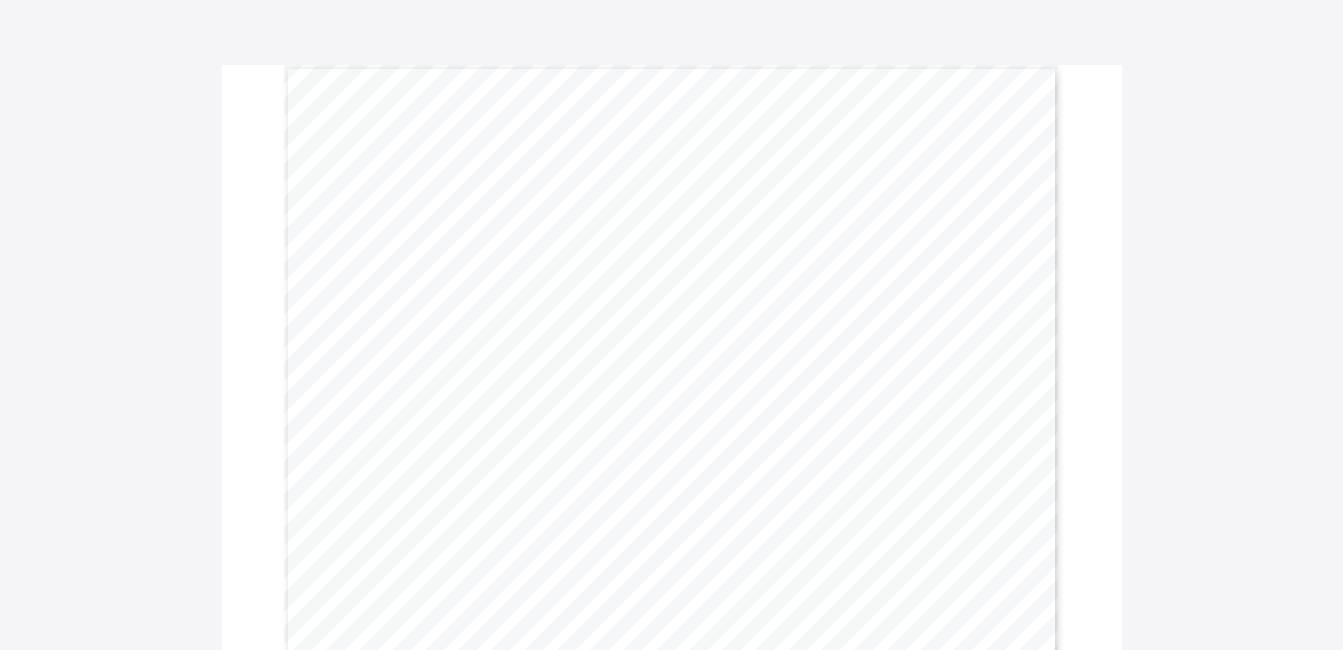 scroll, scrollTop: 120, scrollLeft: 0, axis: vertical 